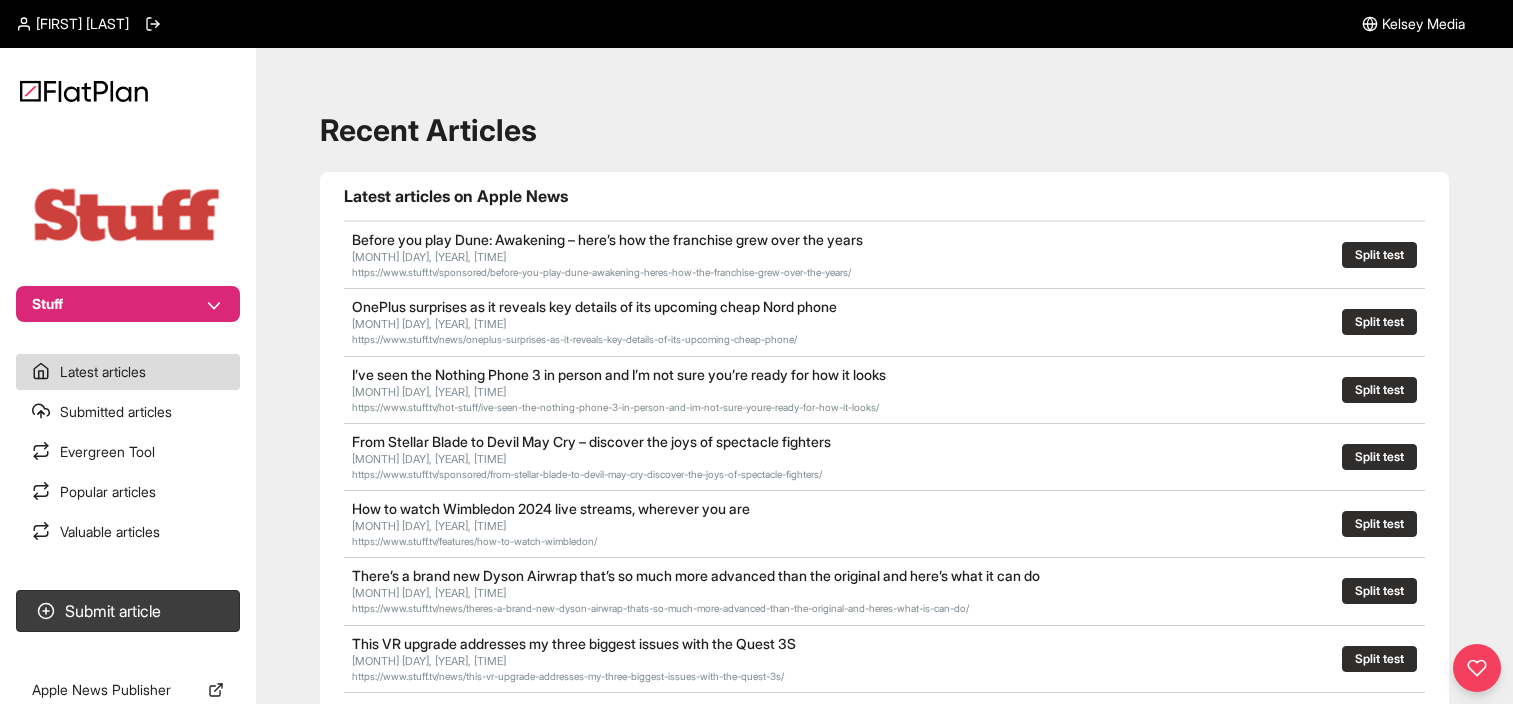 scroll, scrollTop: 0, scrollLeft: 0, axis: both 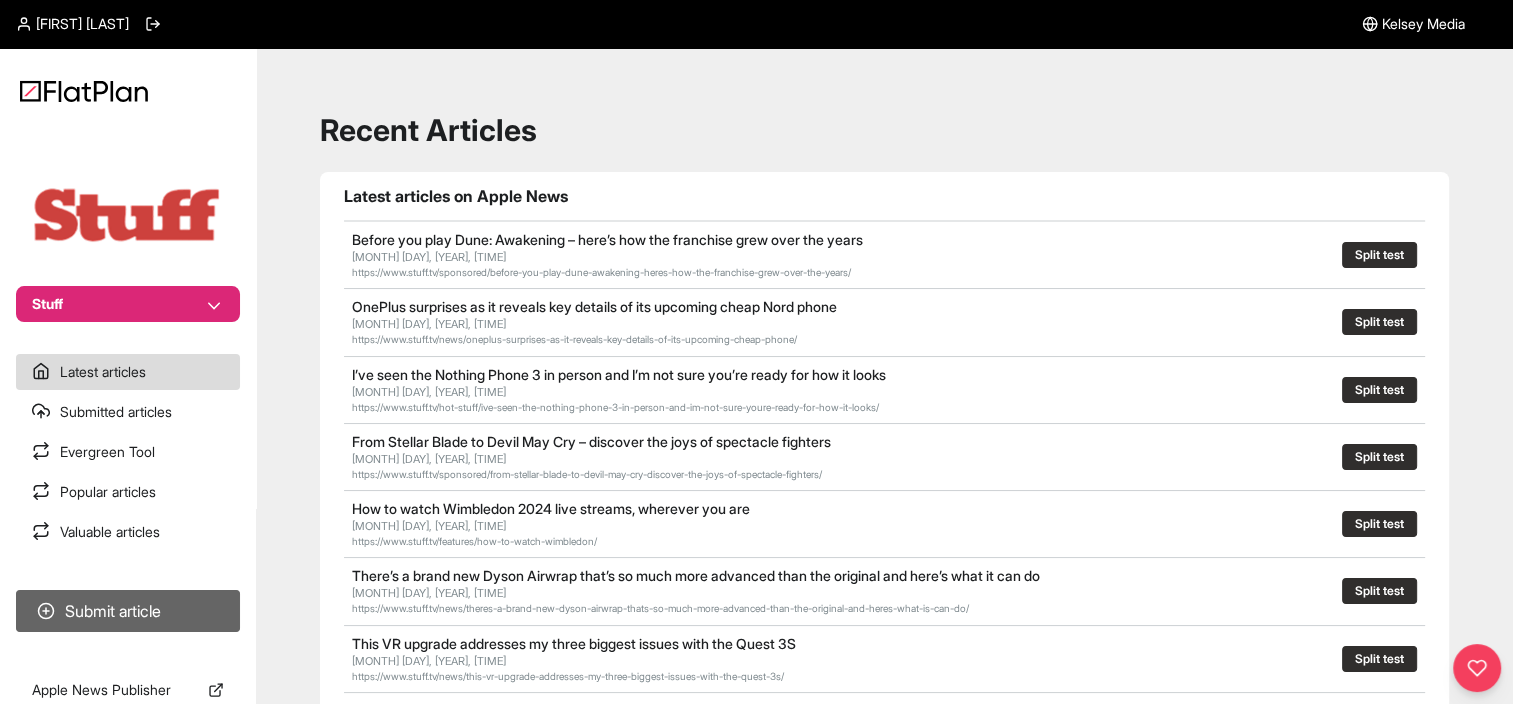 click on "Submit article" at bounding box center [128, 611] 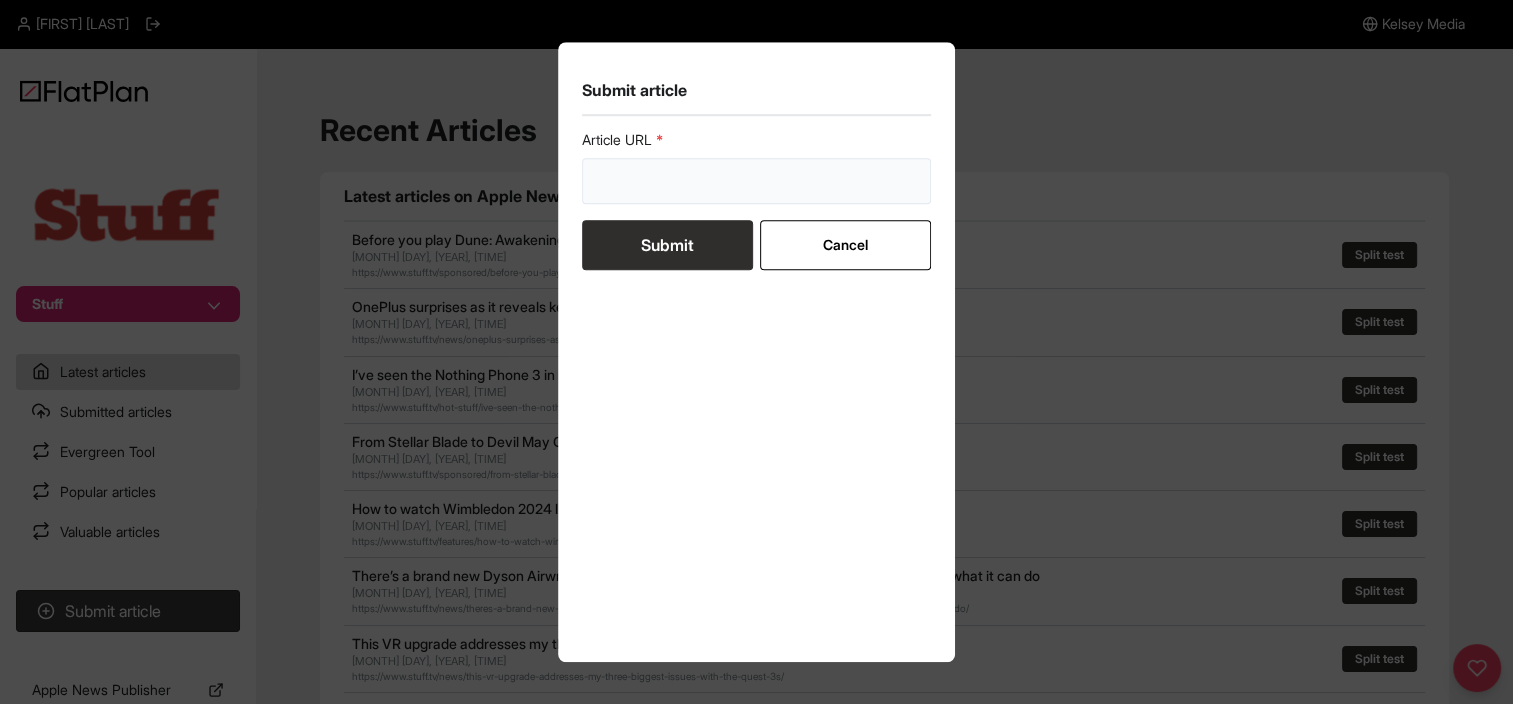 click at bounding box center [757, 181] 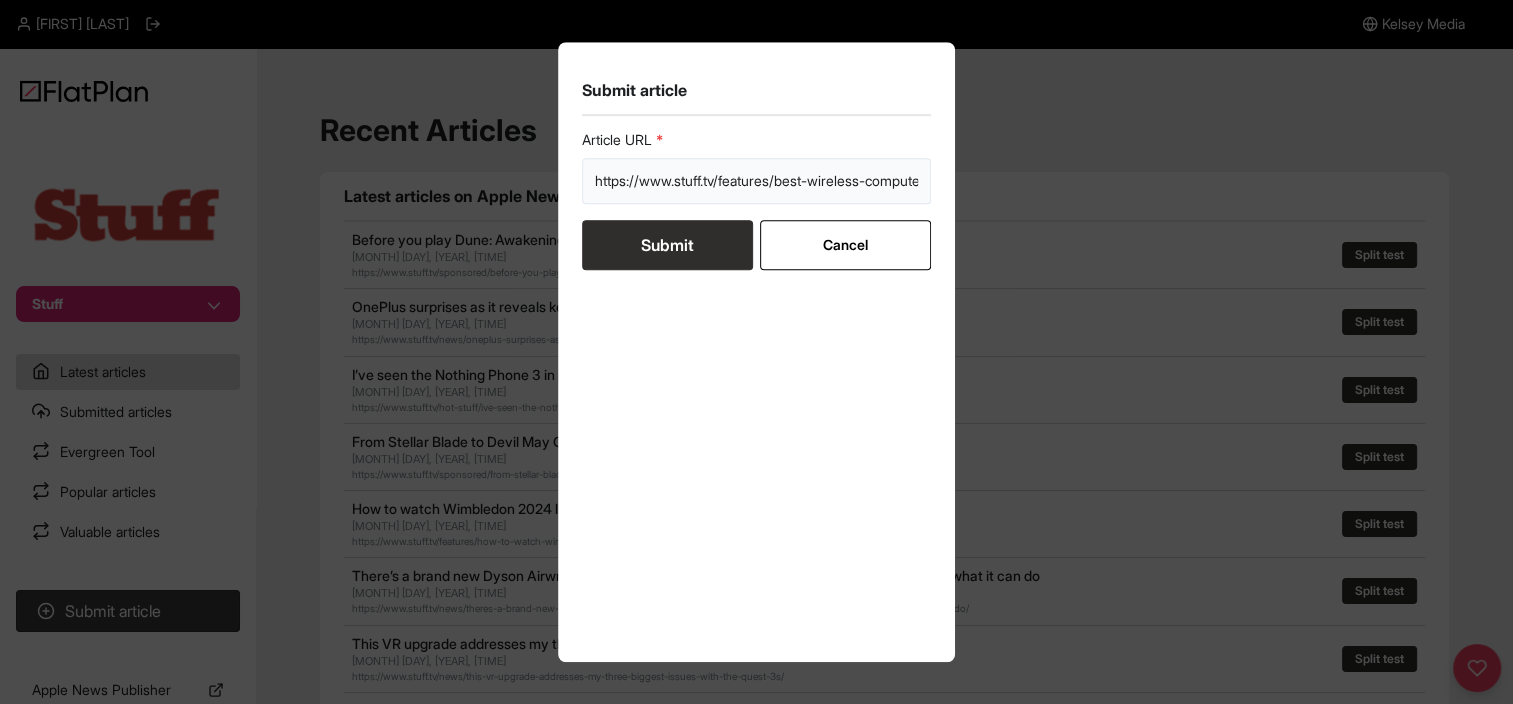 scroll, scrollTop: 0, scrollLeft: 84, axis: horizontal 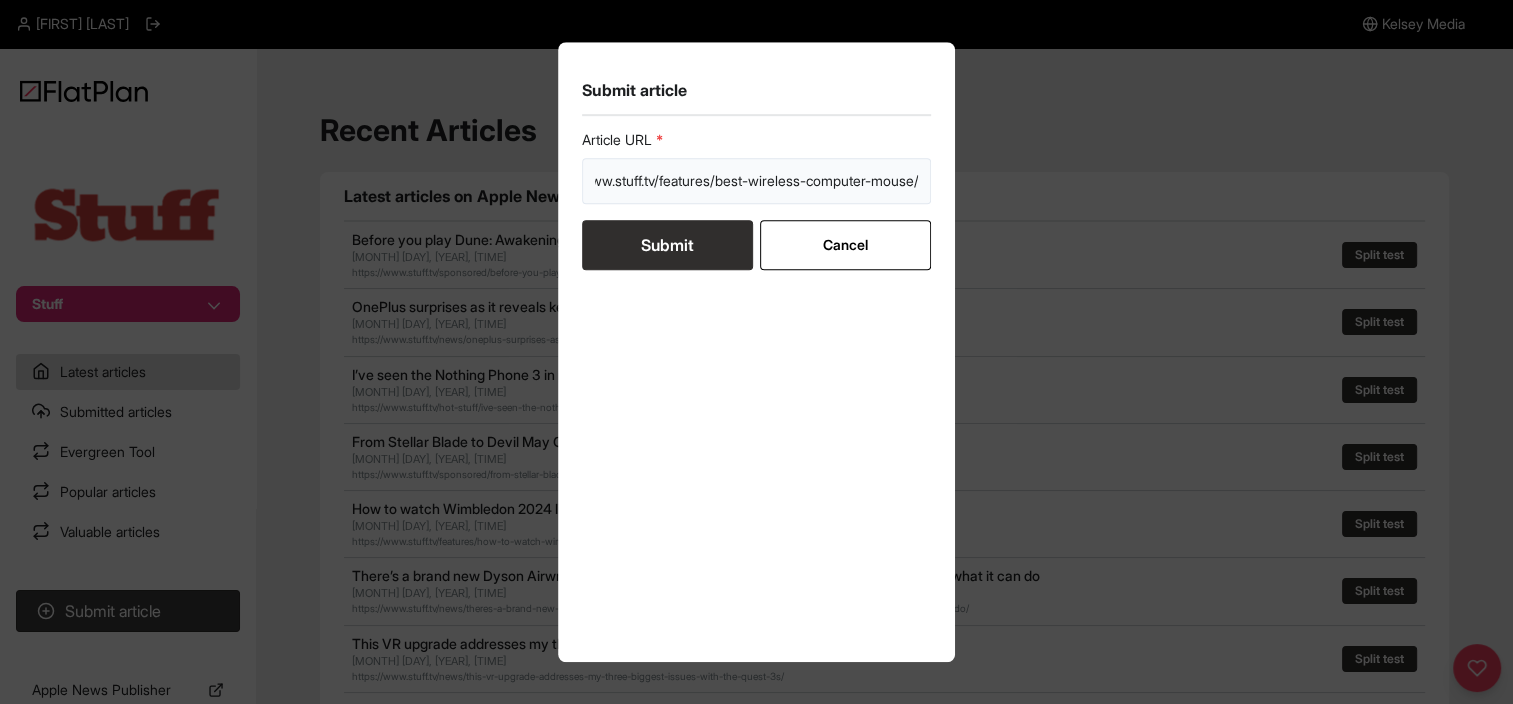 type on "https://www.stuff.tv/features/best-wireless-computer-mouse/" 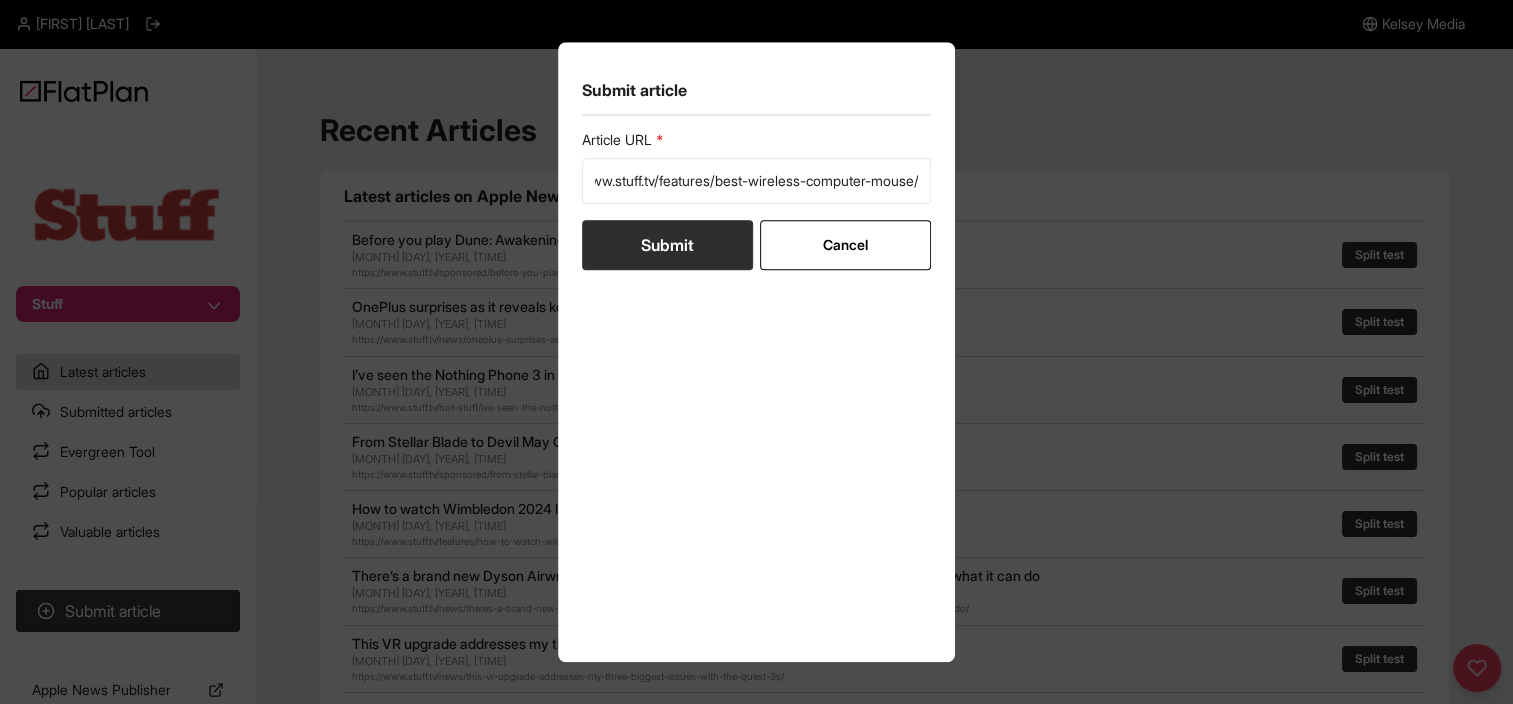 scroll, scrollTop: 0, scrollLeft: 0, axis: both 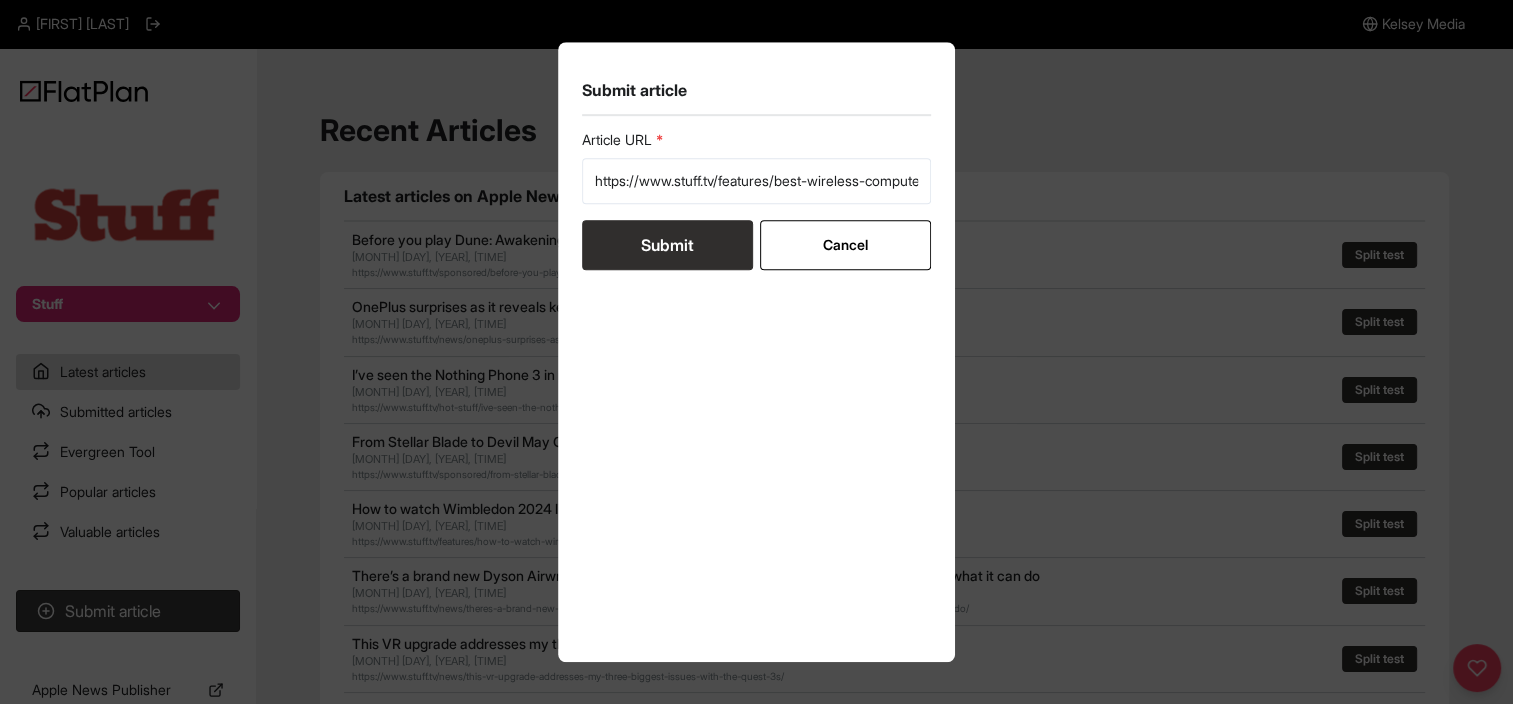 click on "Submit" at bounding box center (667, 245) 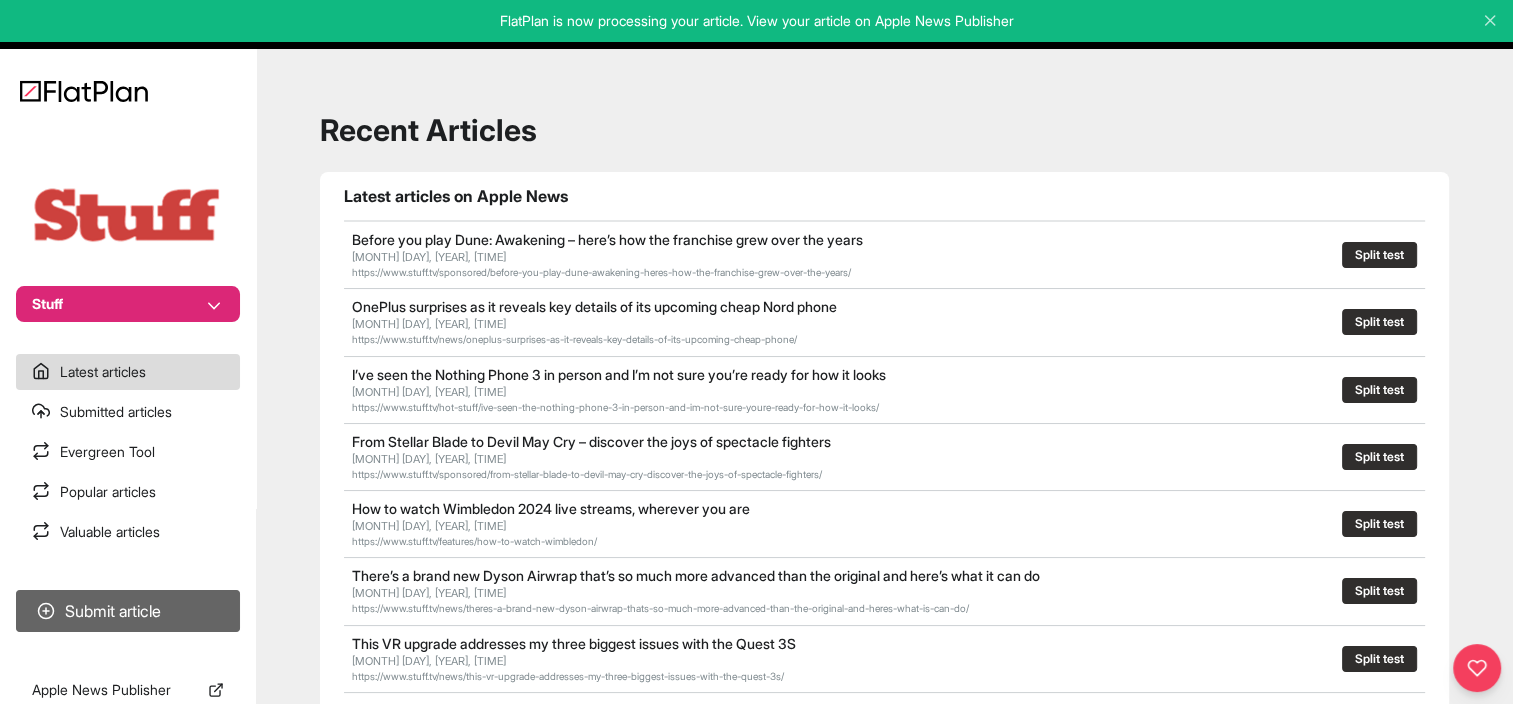 click on "Submit article" at bounding box center (128, 611) 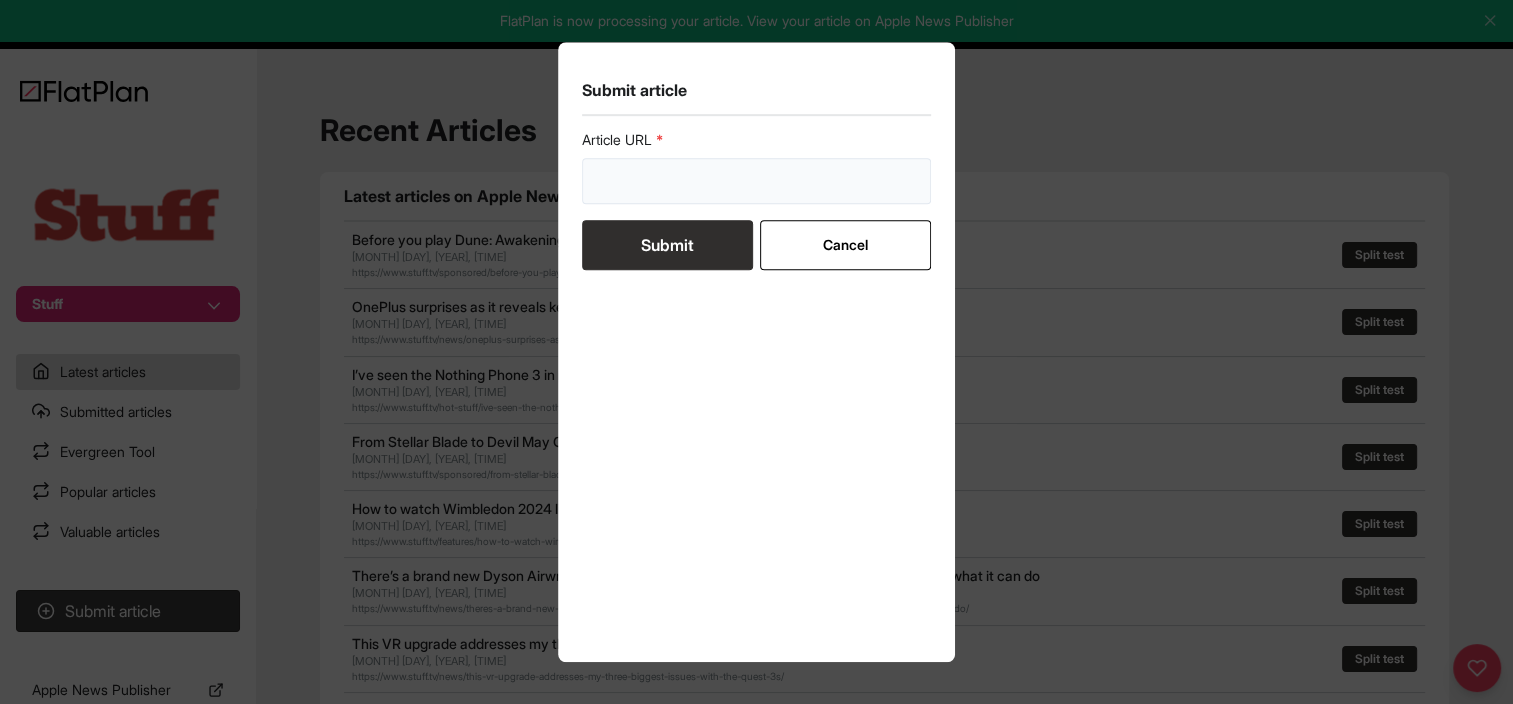 click at bounding box center (757, 181) 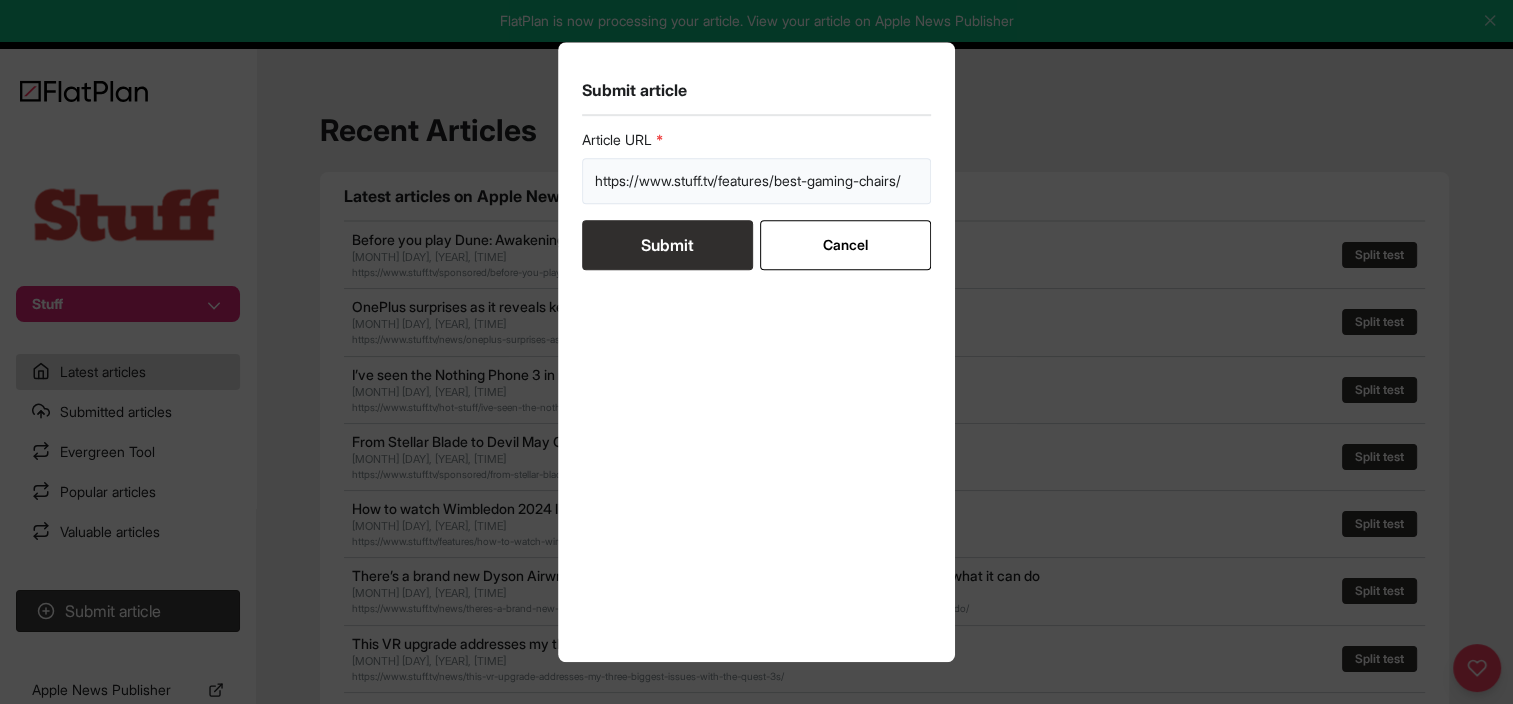 scroll, scrollTop: 0, scrollLeft: 6, axis: horizontal 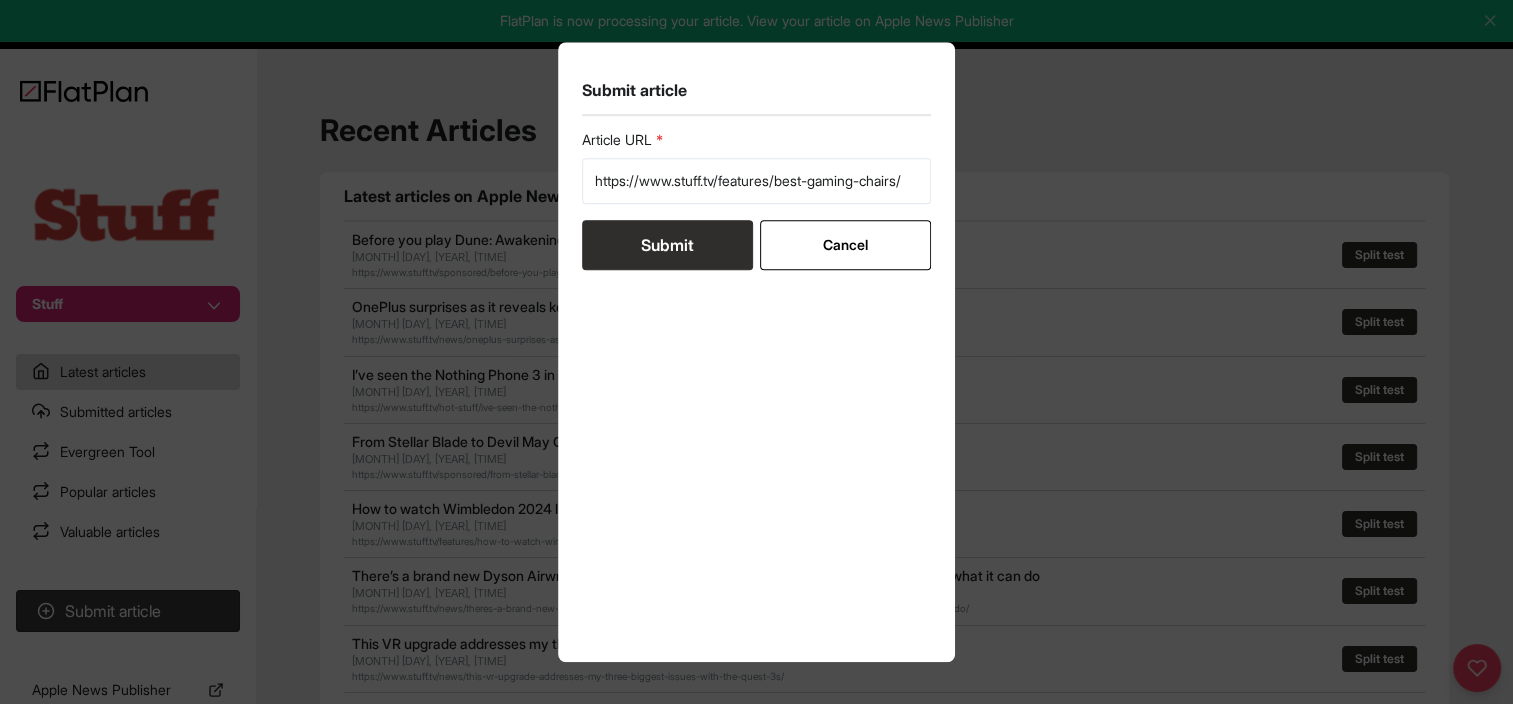 click on "Submit" at bounding box center [667, 245] 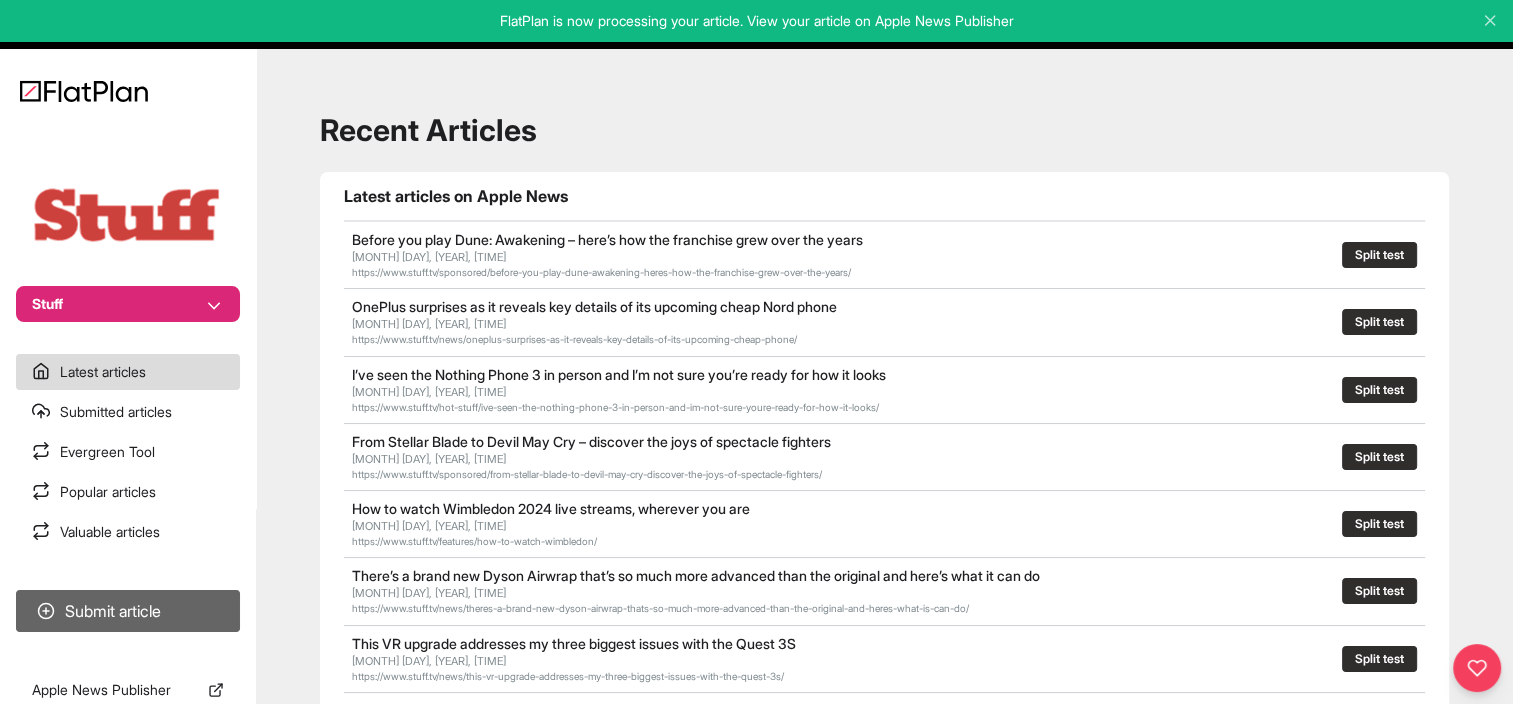 click on "Submit article" at bounding box center [128, 611] 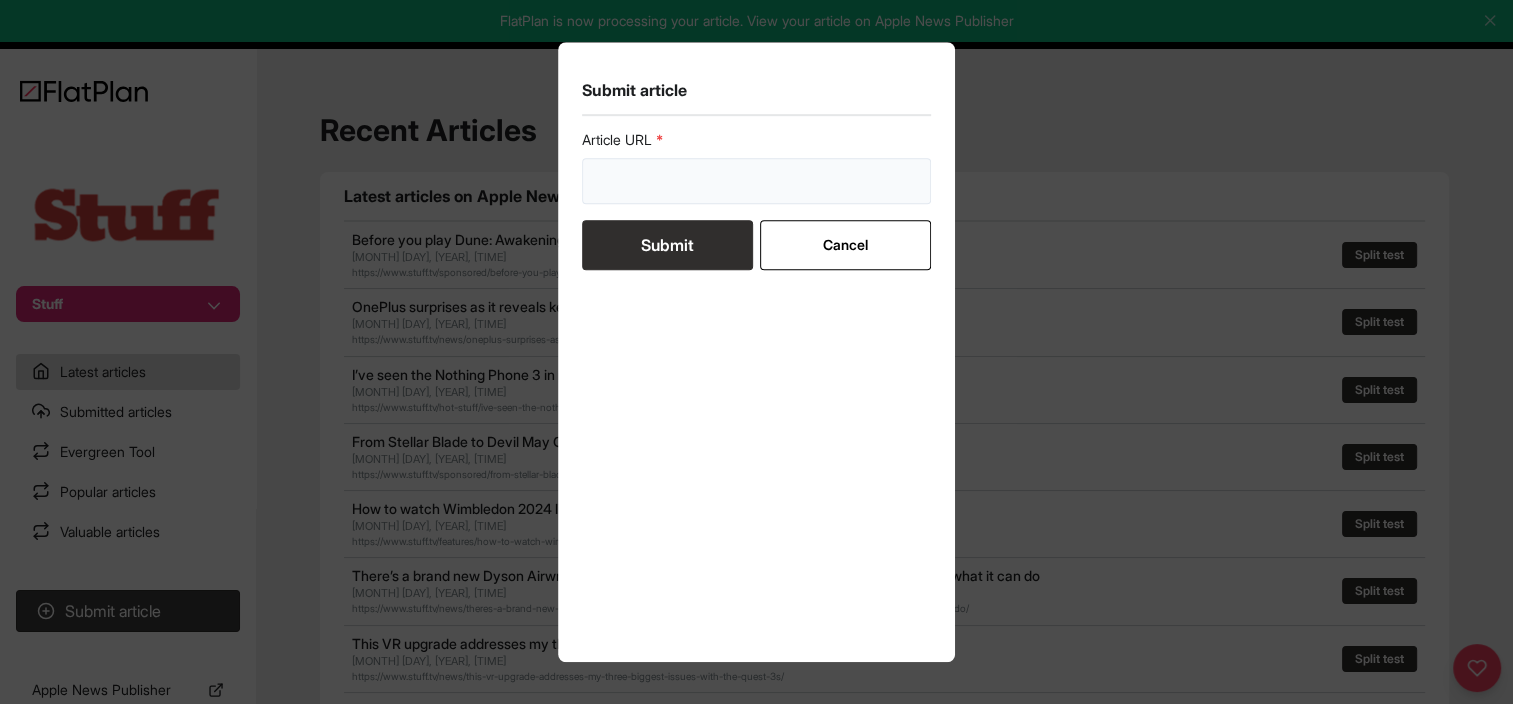 click at bounding box center (757, 181) 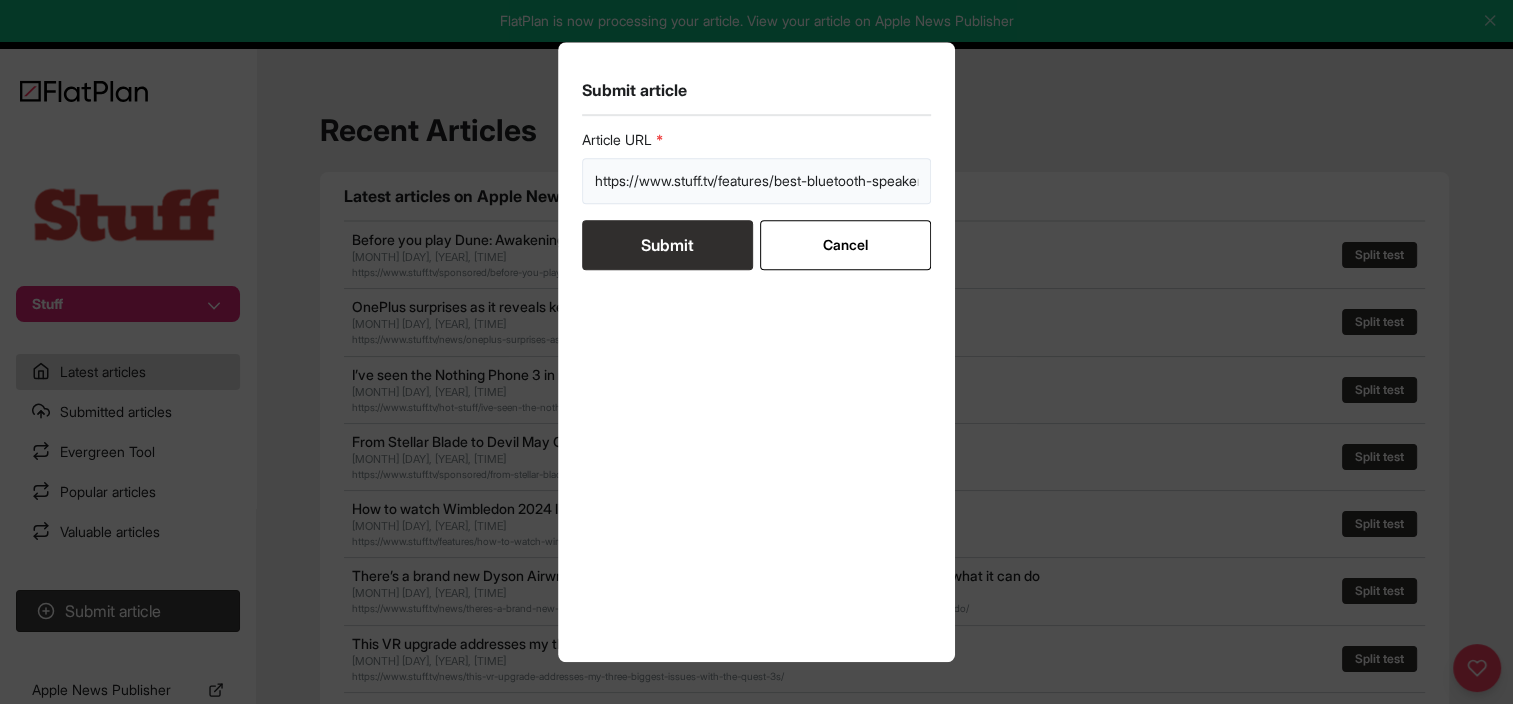 scroll, scrollTop: 0, scrollLeft: 106, axis: horizontal 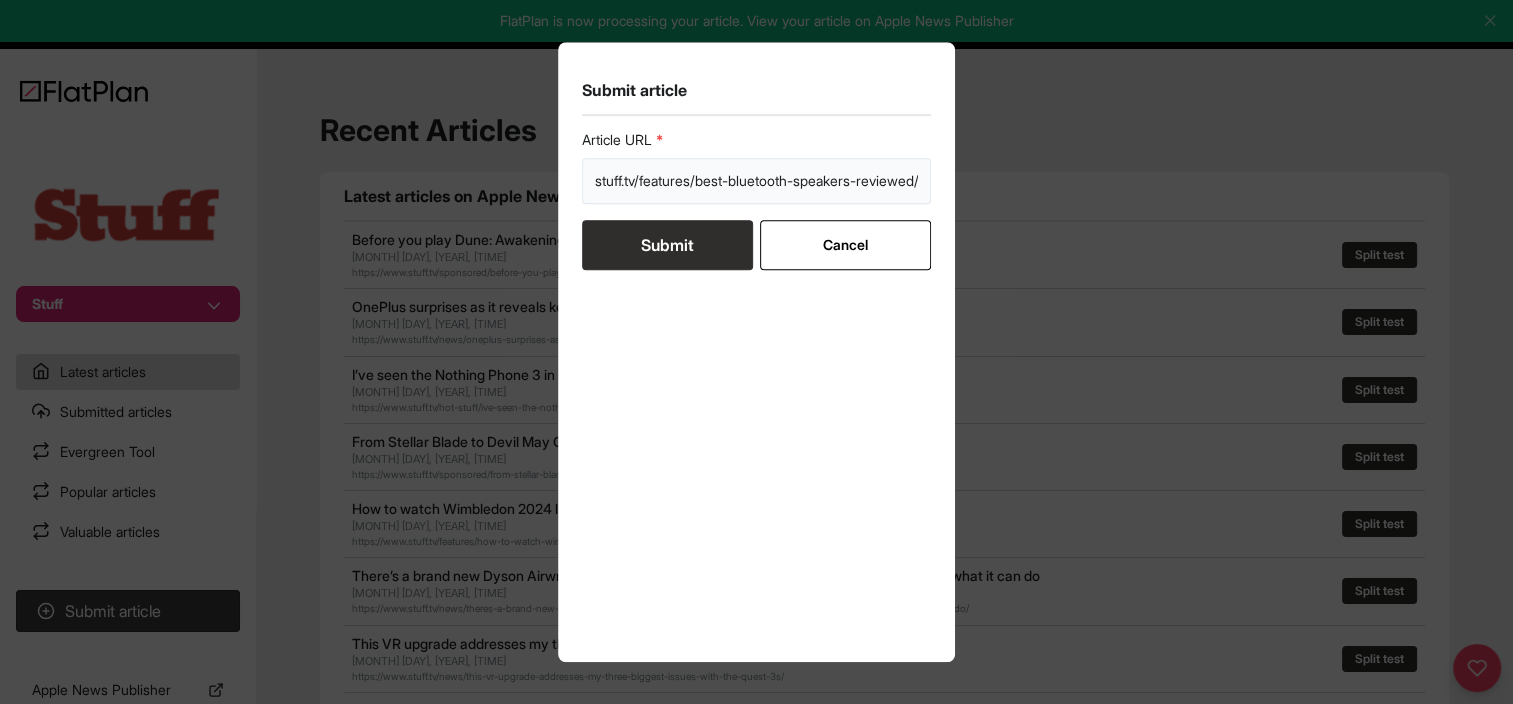 type on "https://www.stuff.tv/features/best-bluetooth-speakers-reviewed/" 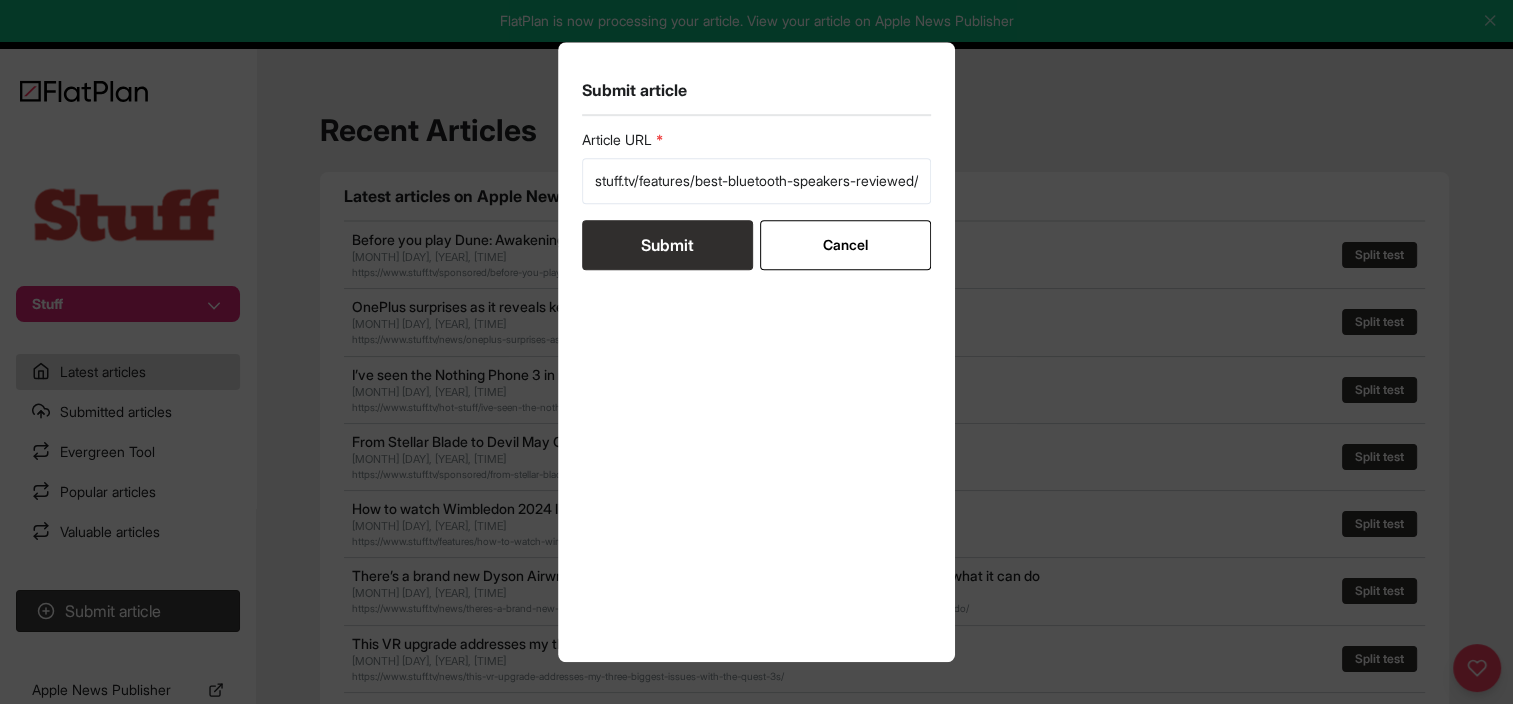 click on "Submit" at bounding box center [667, 245] 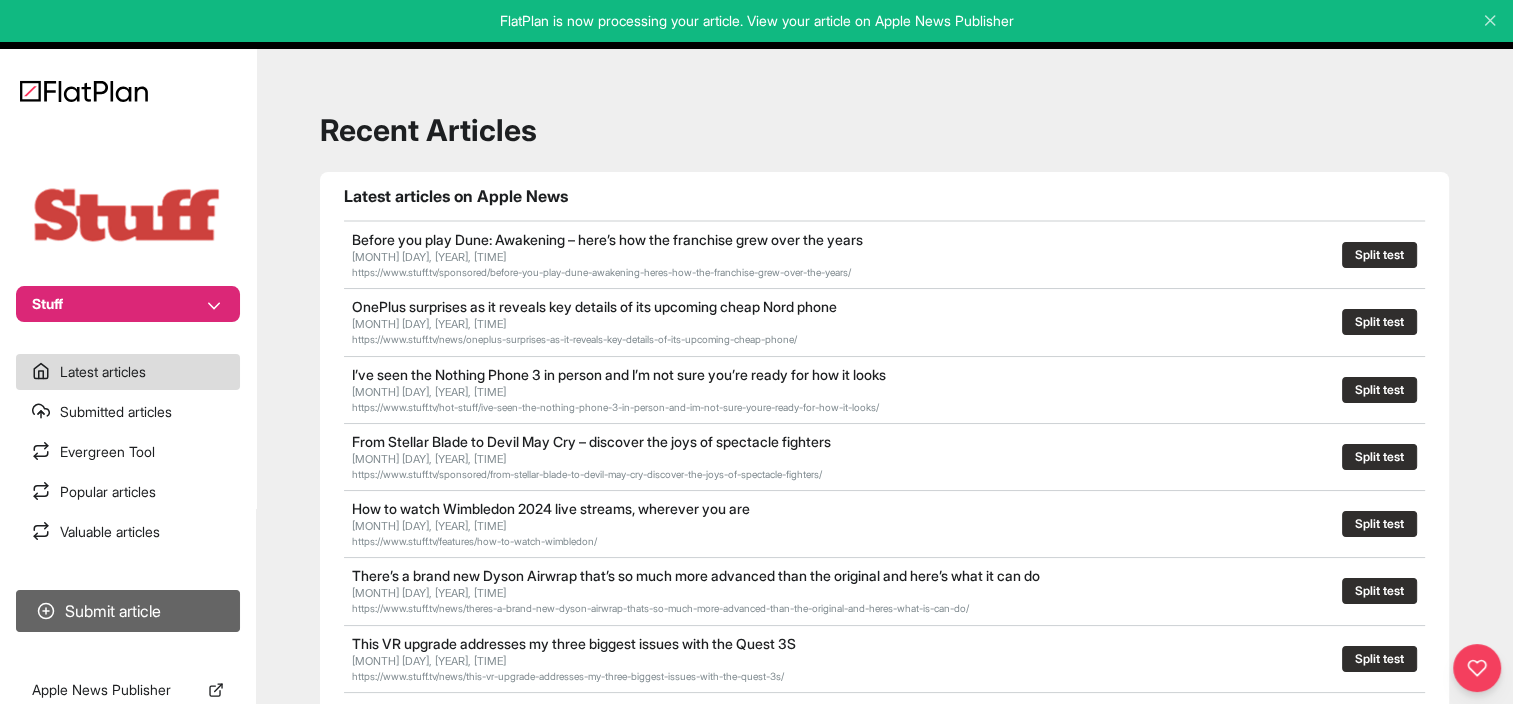 click on "Submit article" at bounding box center (128, 611) 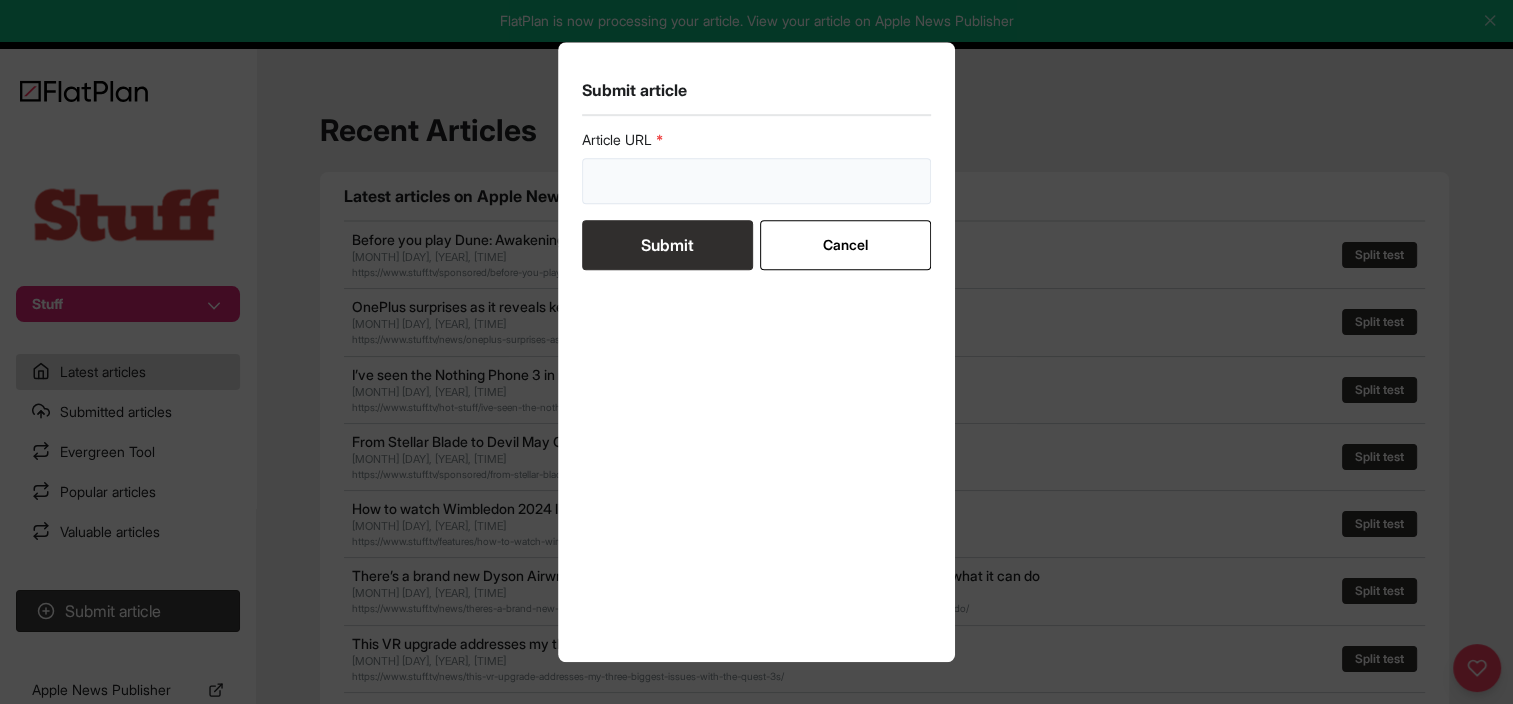 click at bounding box center [757, 181] 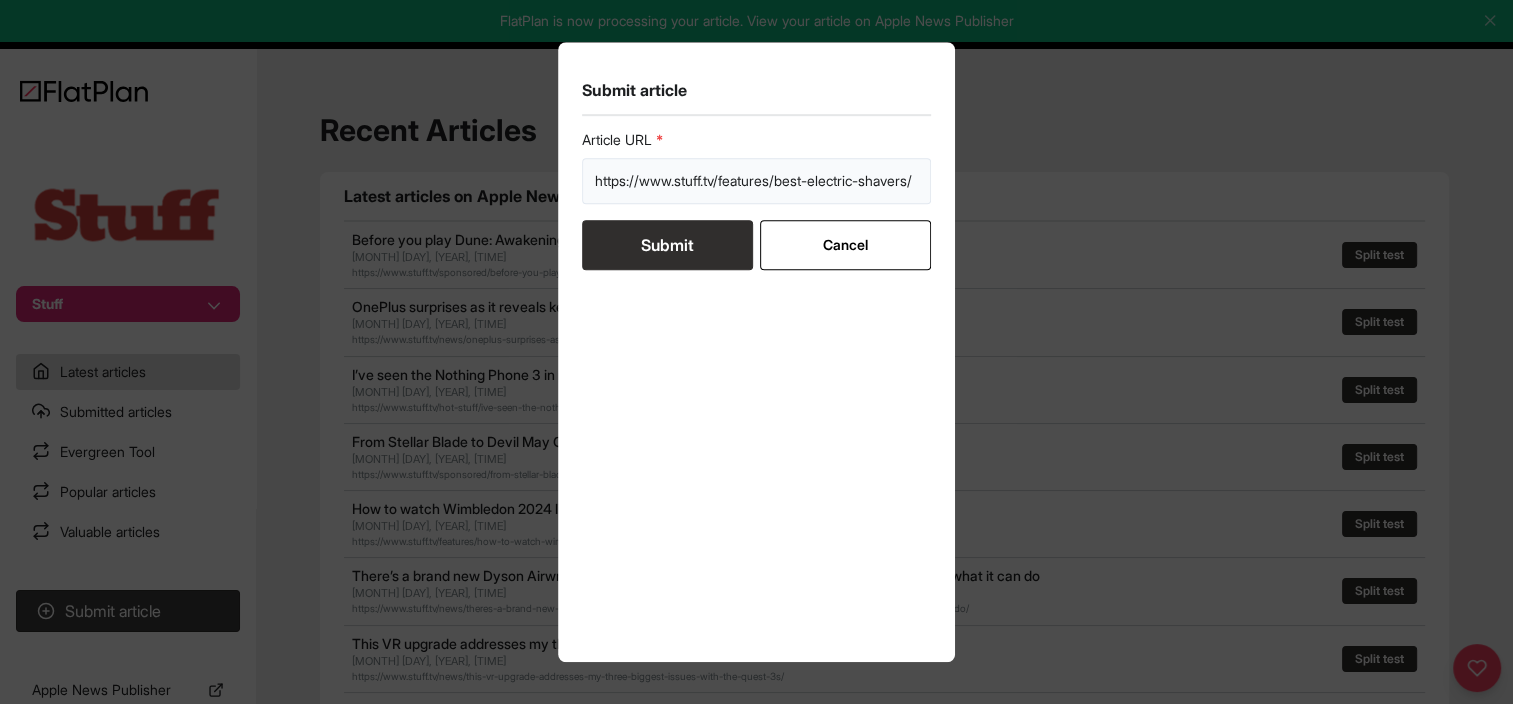 scroll, scrollTop: 0, scrollLeft: 17, axis: horizontal 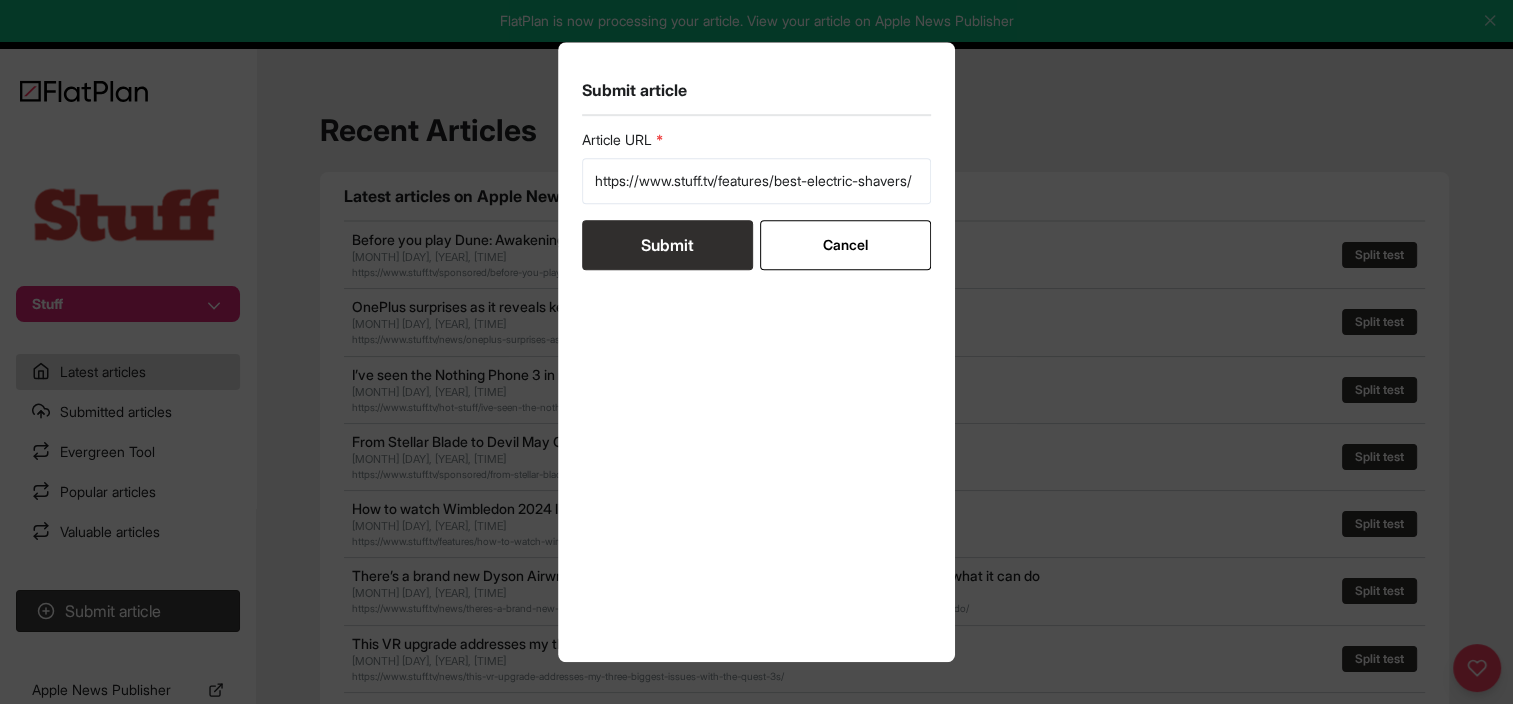 click on "Submit" at bounding box center (667, 245) 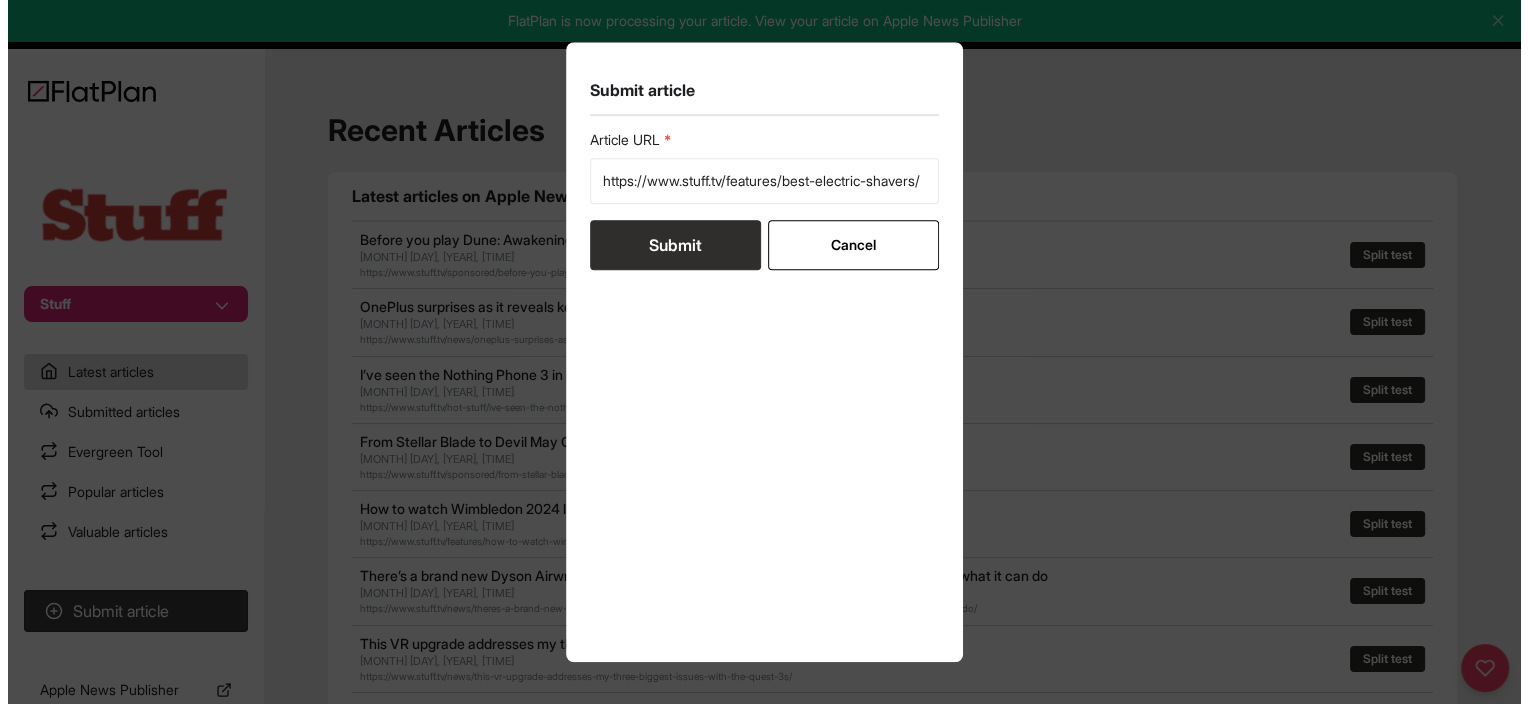 scroll, scrollTop: 0, scrollLeft: 0, axis: both 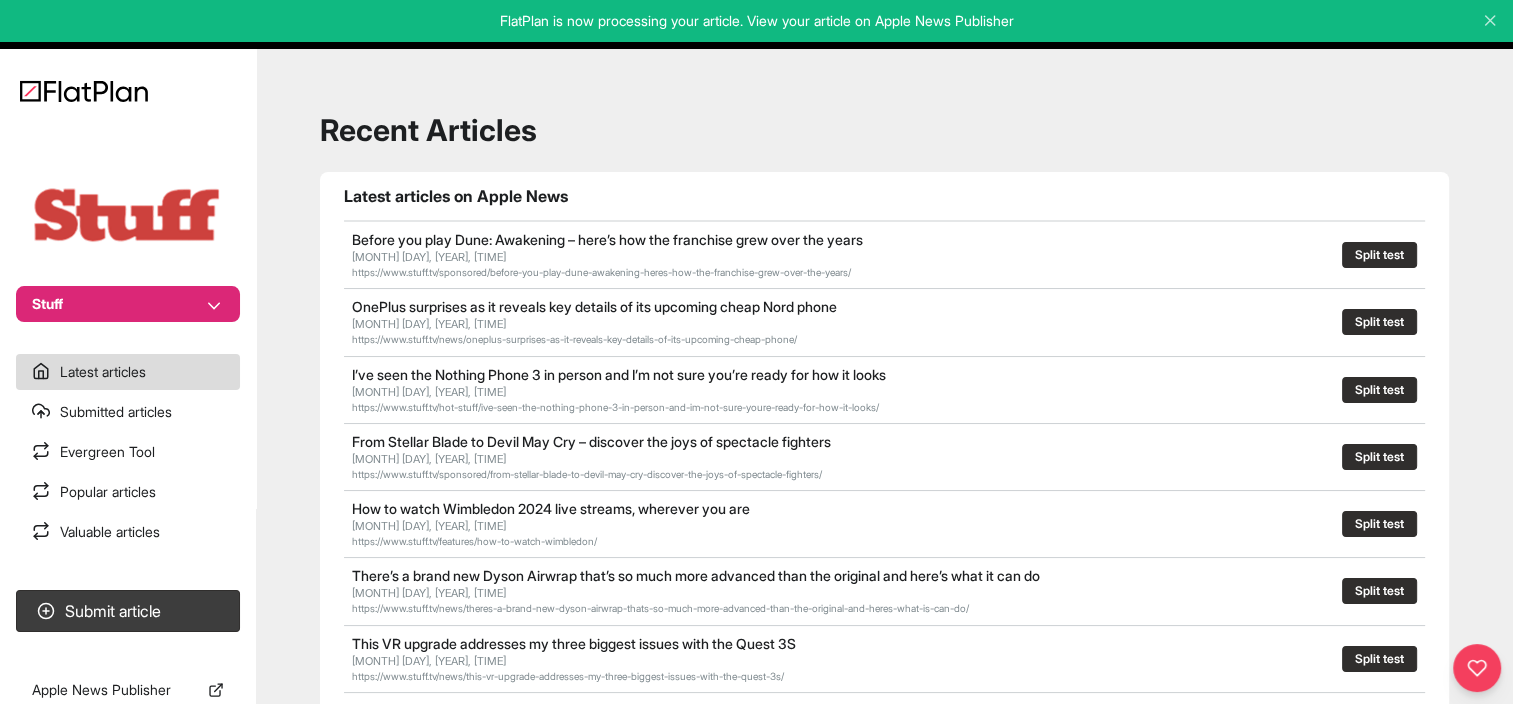 click on "Stuff" at bounding box center (128, 304) 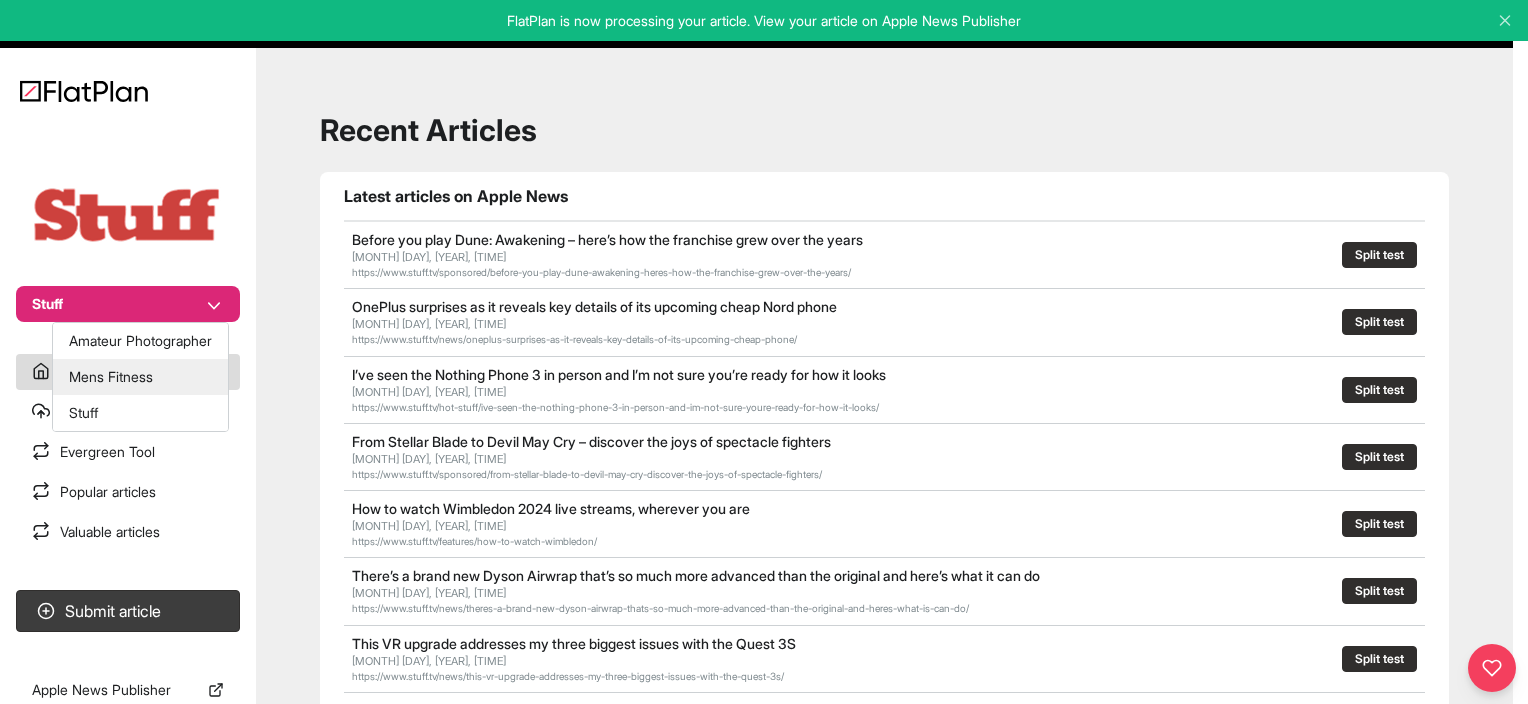 click on "Mens Fitness" at bounding box center (140, 377) 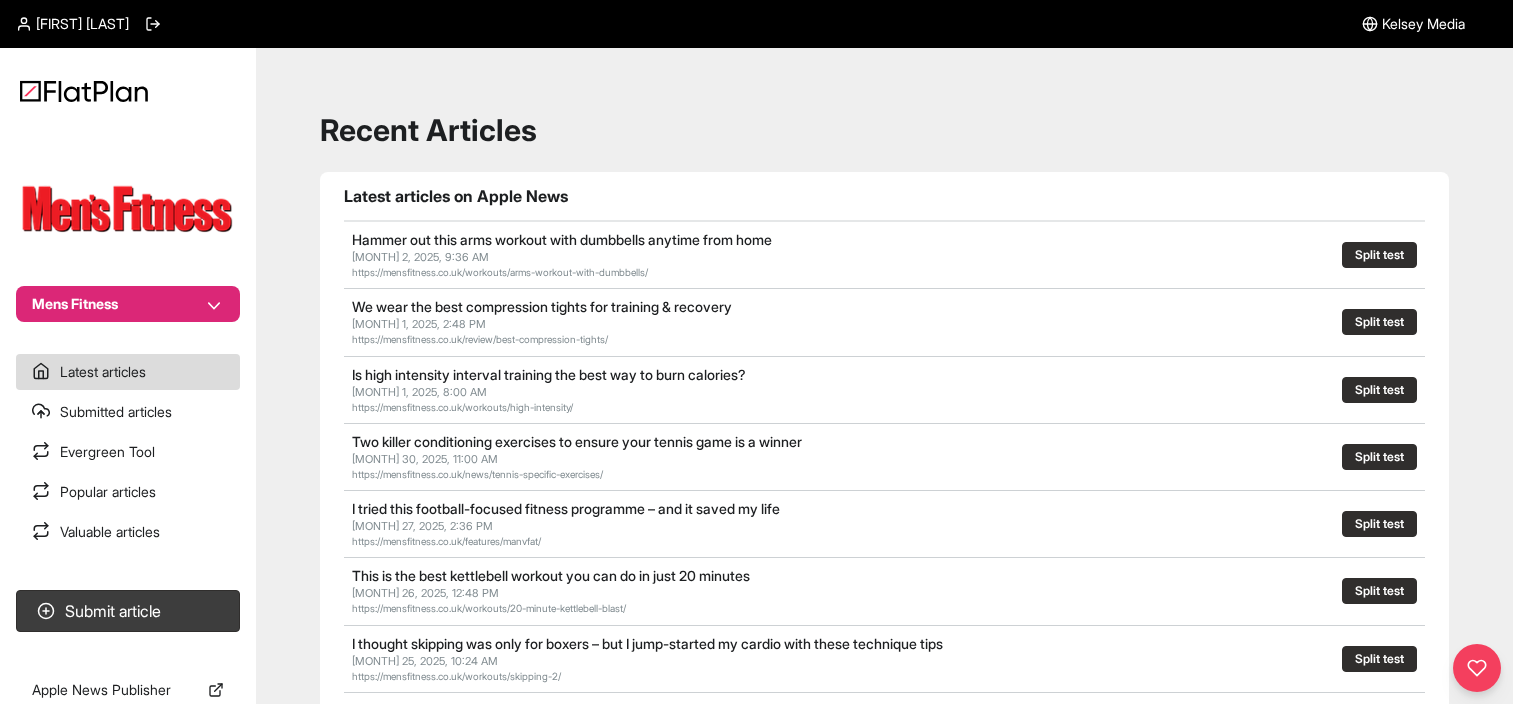 scroll, scrollTop: 0, scrollLeft: 0, axis: both 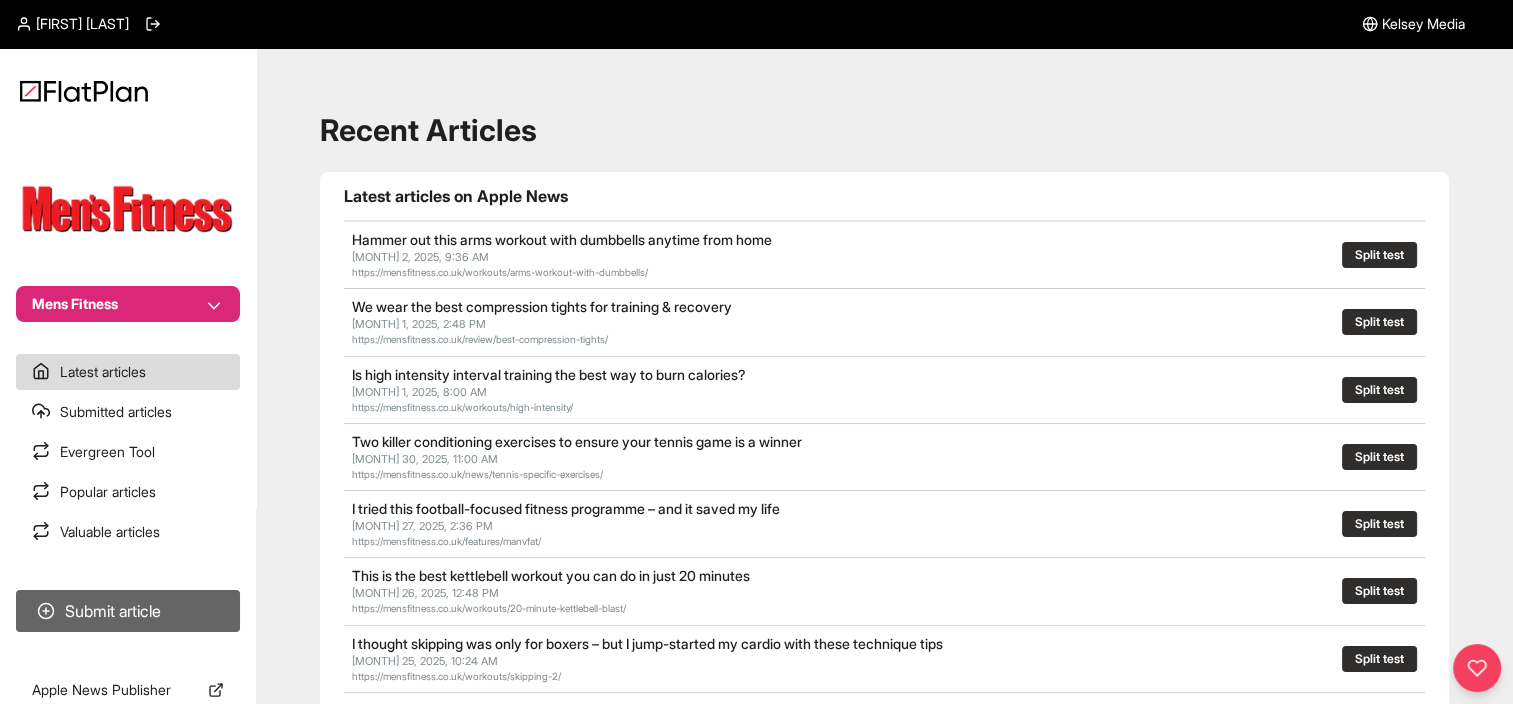 click on "Submit article" at bounding box center (128, 611) 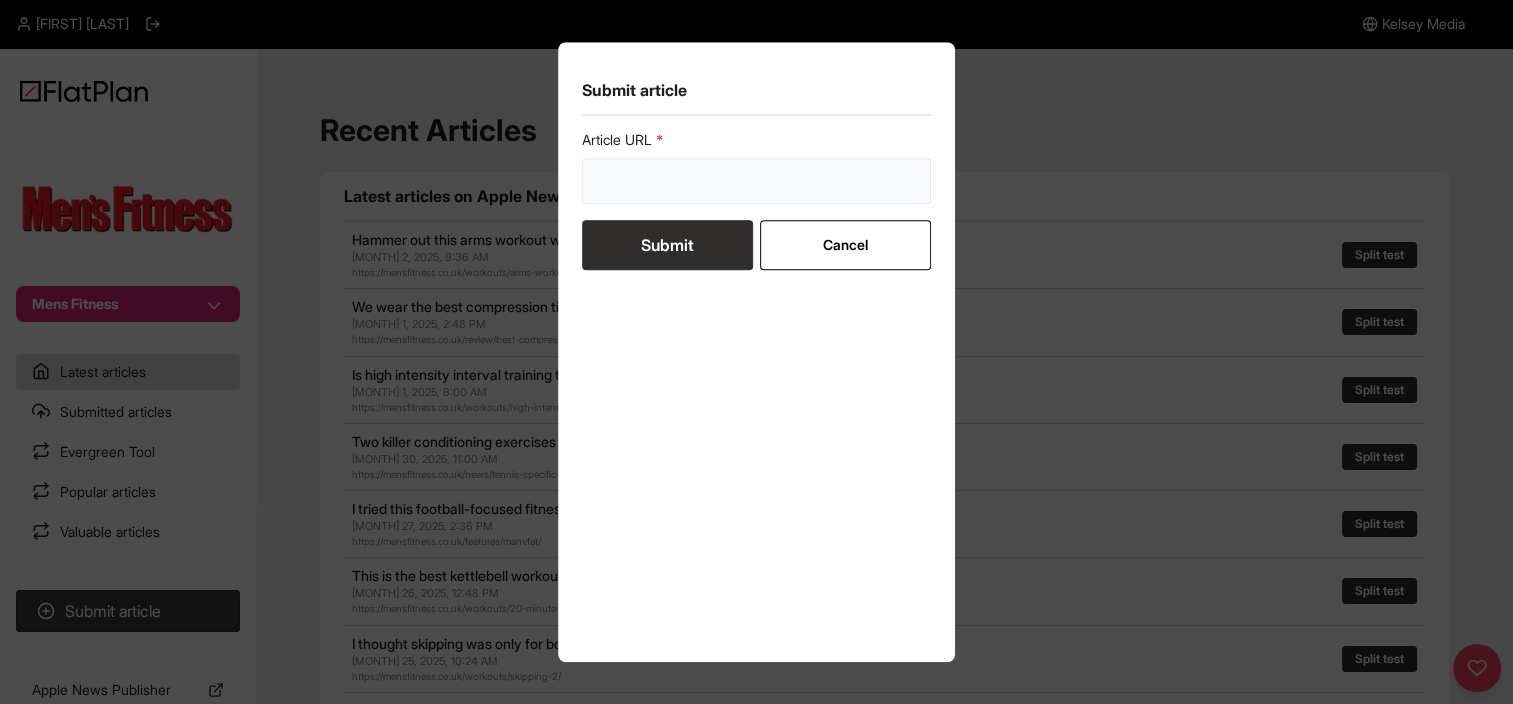 click at bounding box center [757, 181] 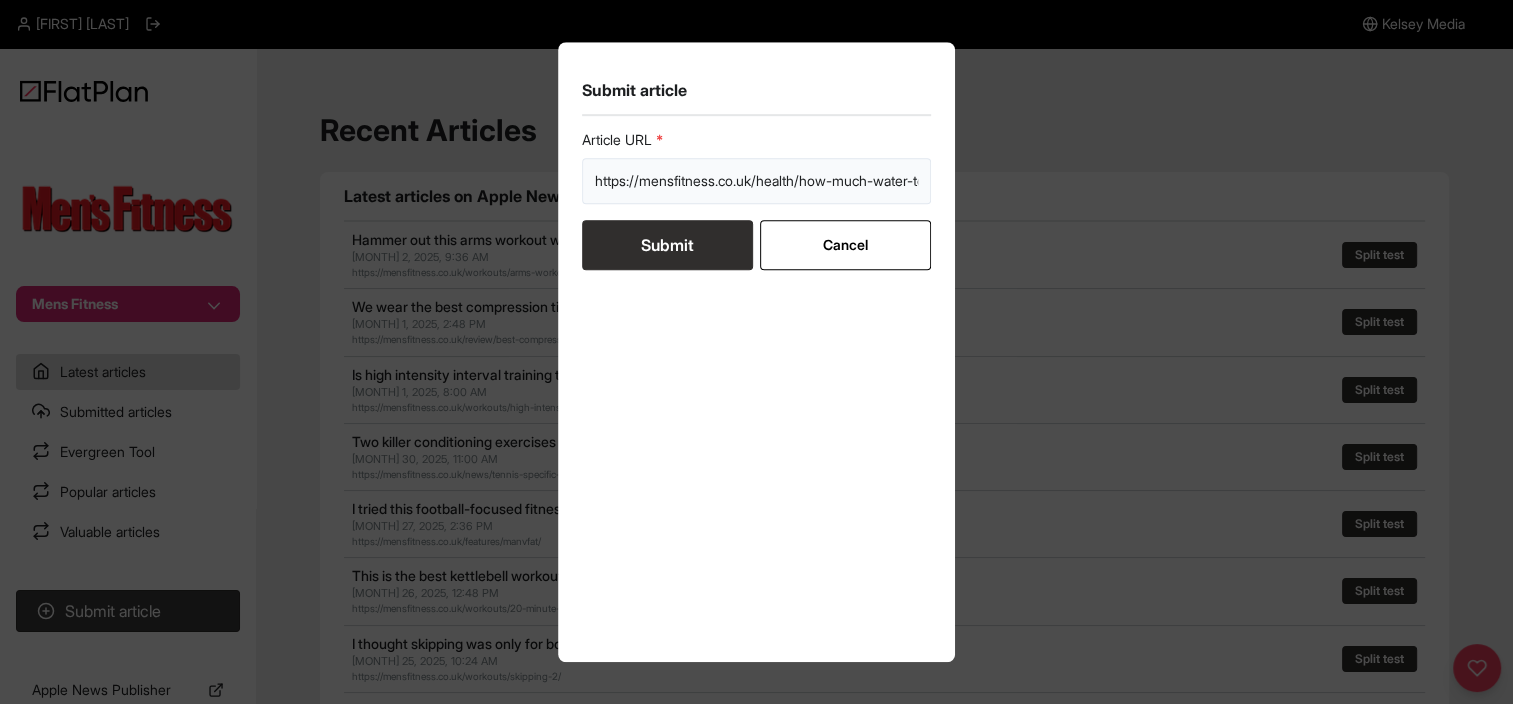 scroll, scrollTop: 0, scrollLeft: 203, axis: horizontal 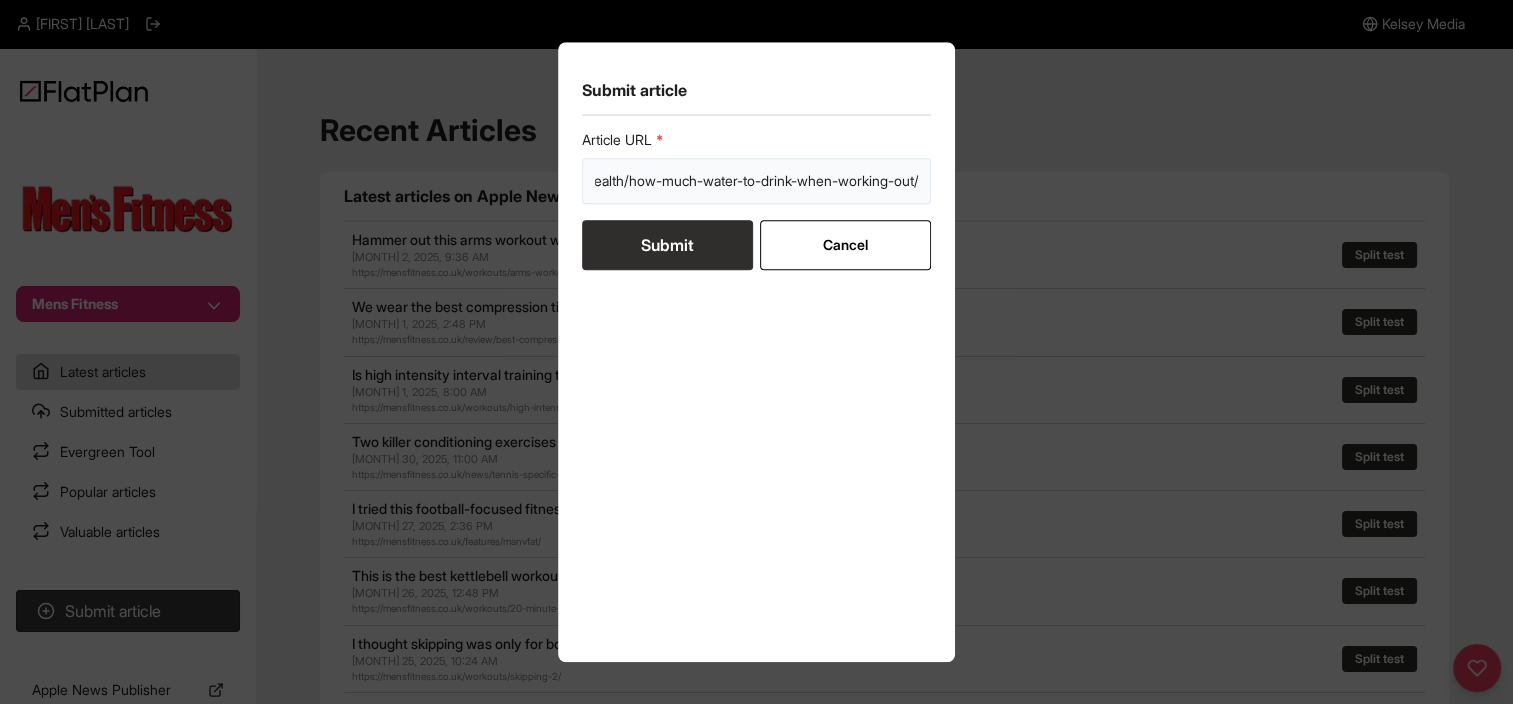 type on "https://mensfitness.co.uk/health/how-much-water-to-drink-when-working-out/" 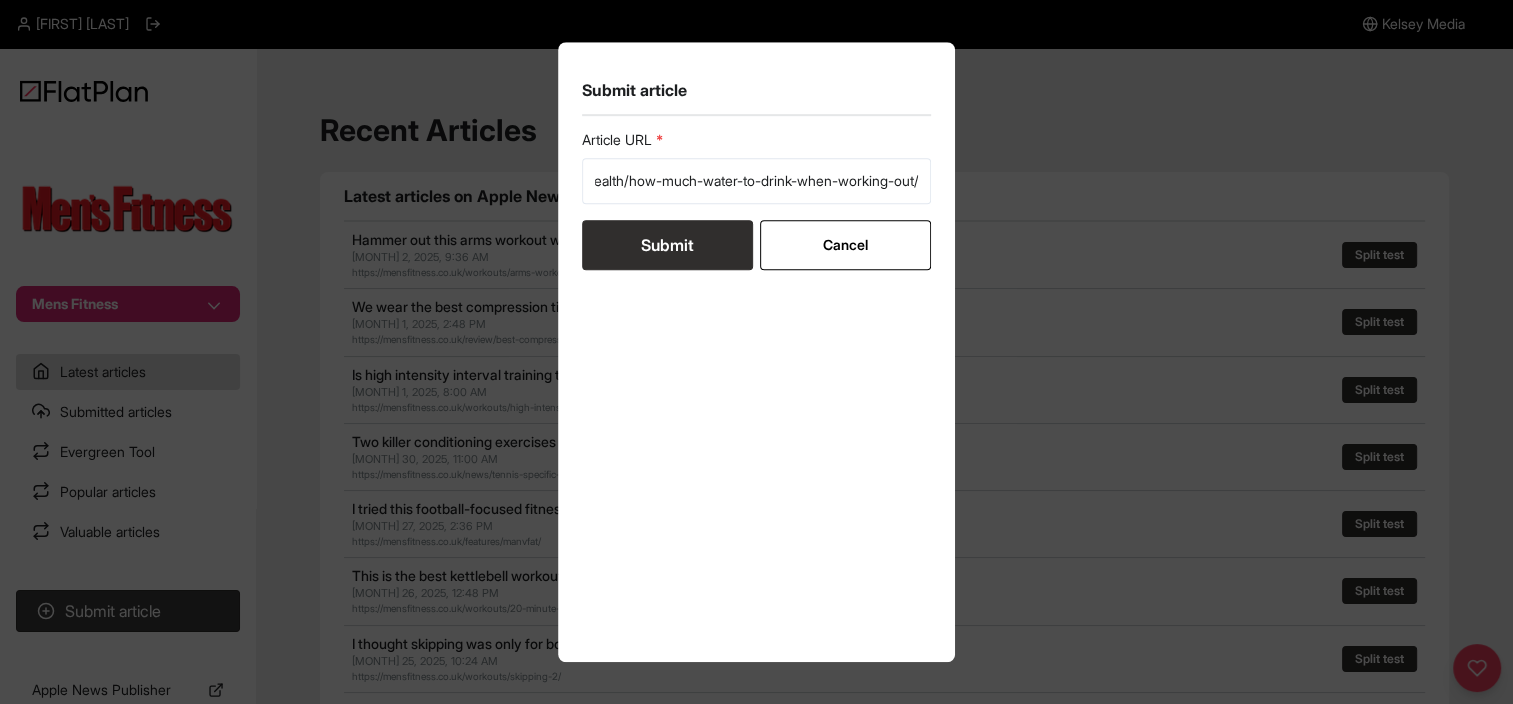 click on "Submit" at bounding box center [667, 245] 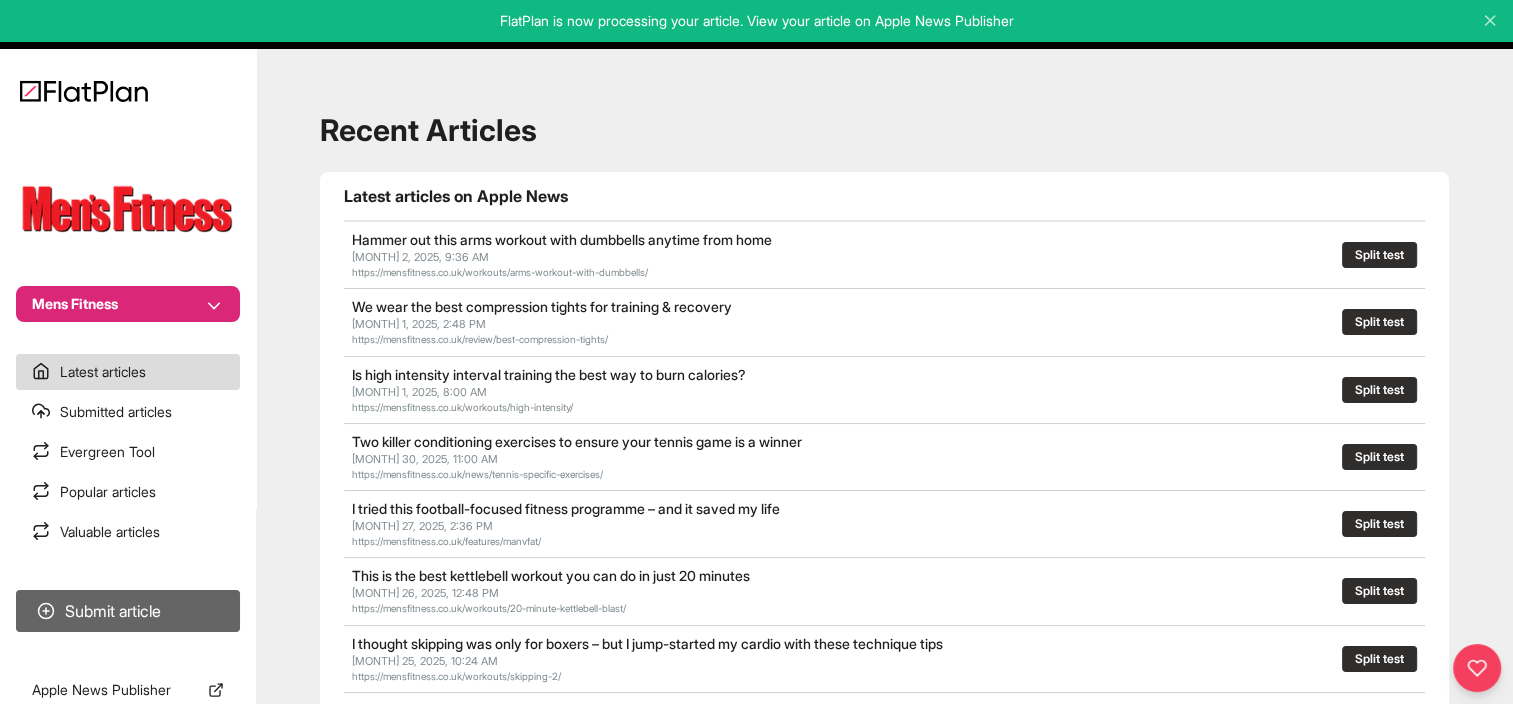 click on "Submit article" at bounding box center [128, 611] 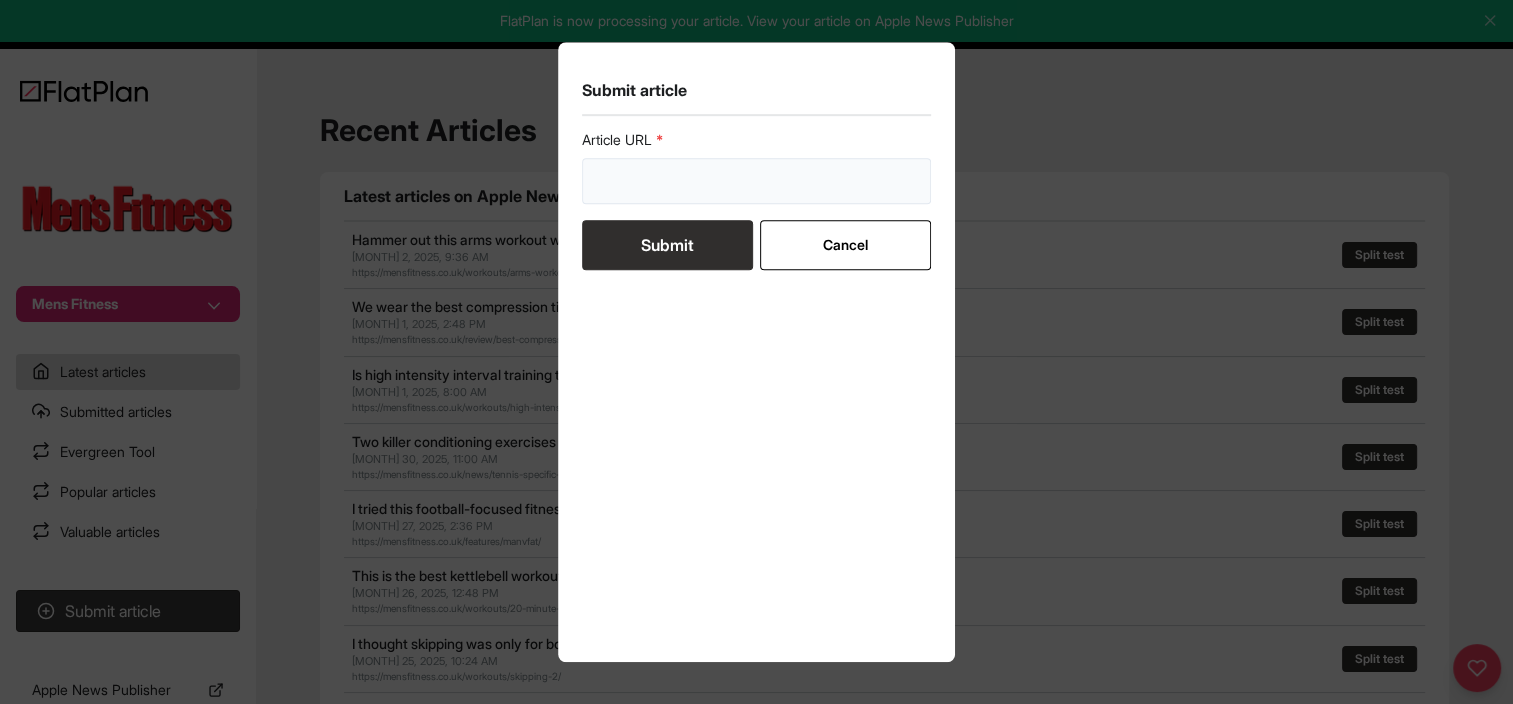 click at bounding box center (757, 181) 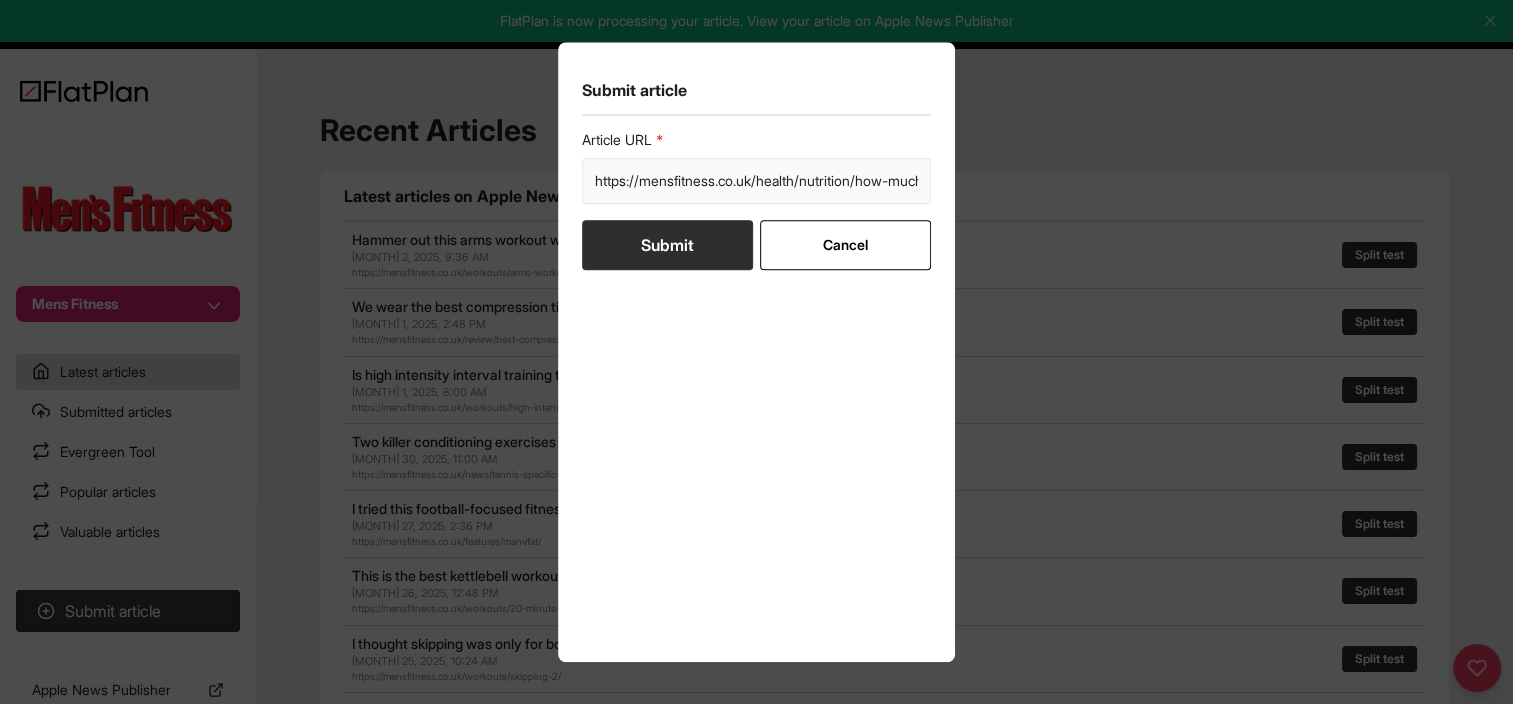 scroll, scrollTop: 0, scrollLeft: 195, axis: horizontal 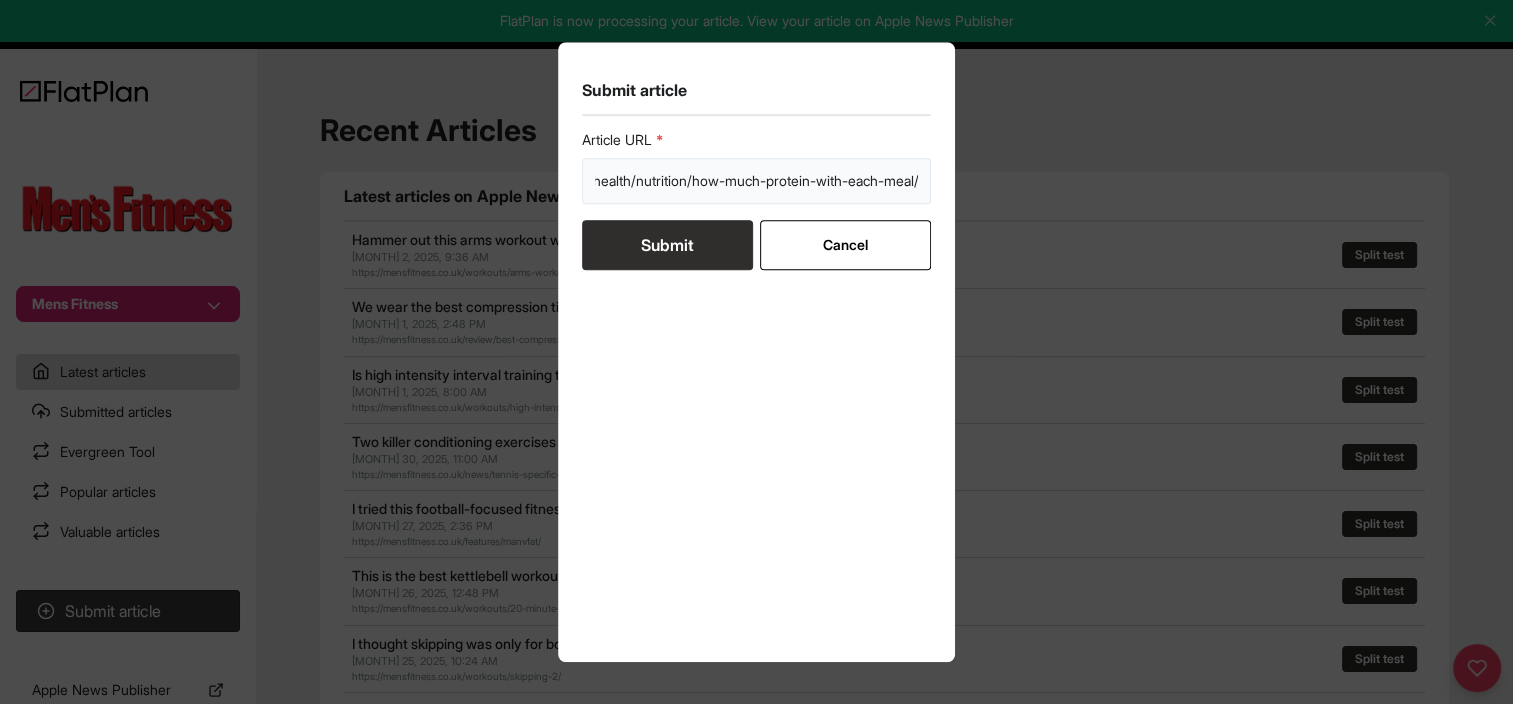 type on "https://mensfitness.co.uk/health/nutrition/how-much-protein-with-each-meal/" 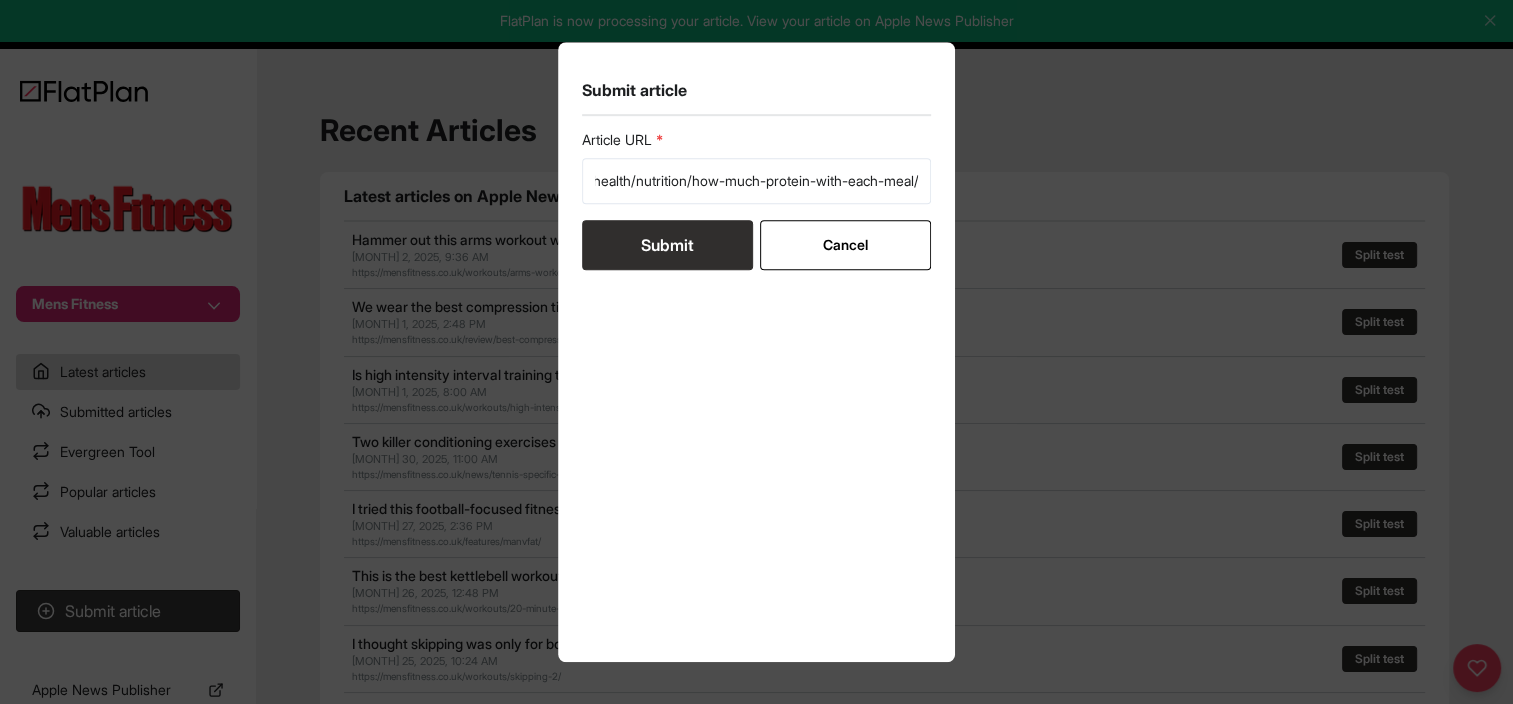 click on "Submit" at bounding box center [667, 245] 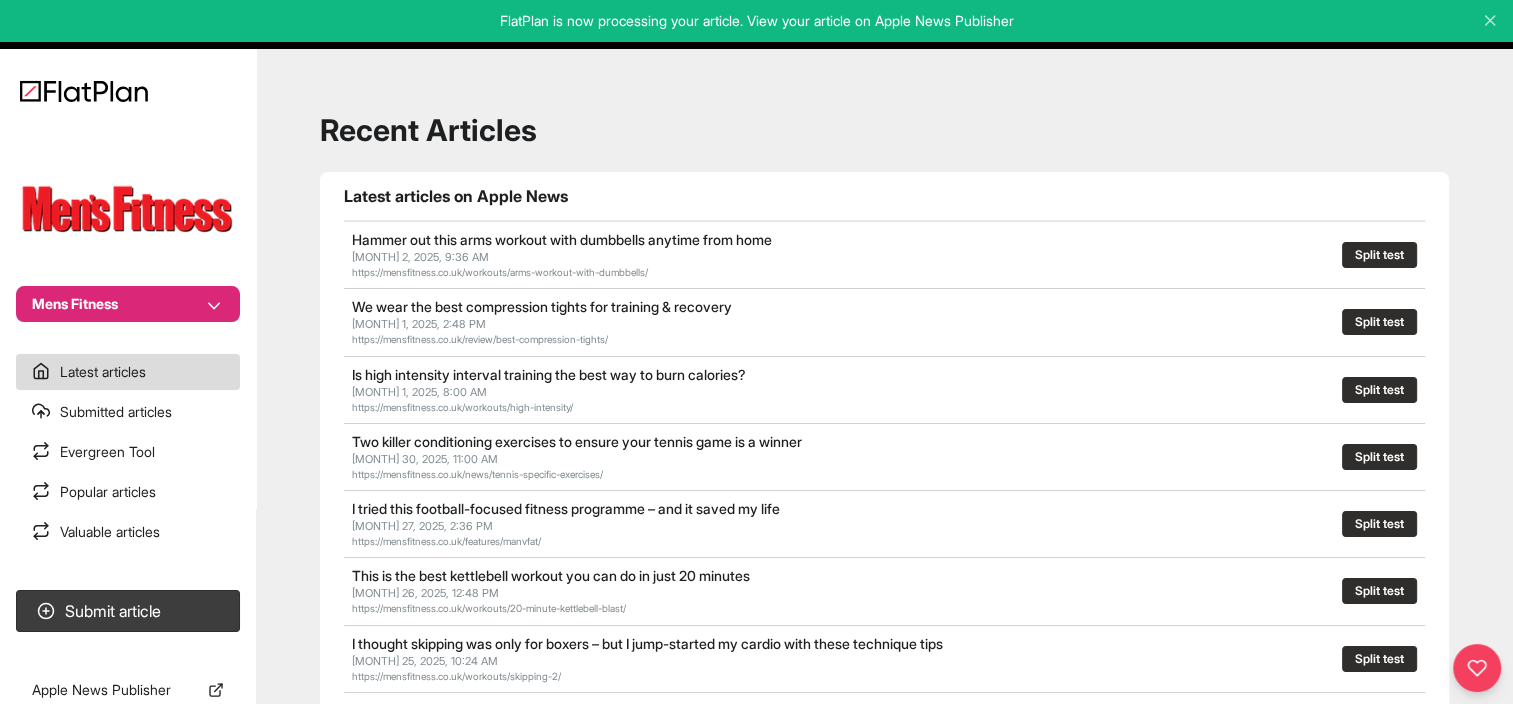 click on "Submit article" at bounding box center (128, 611) 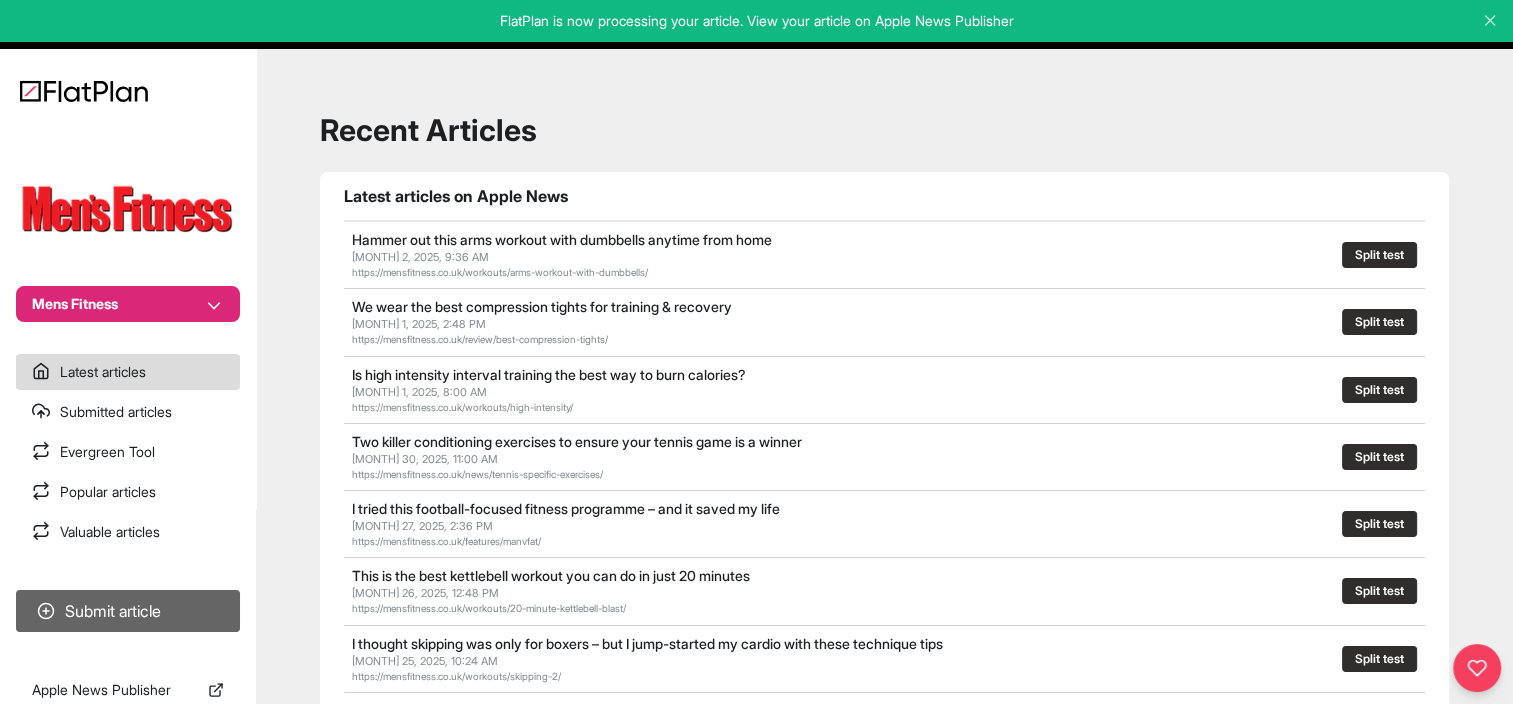 click on "Submit article" at bounding box center (128, 611) 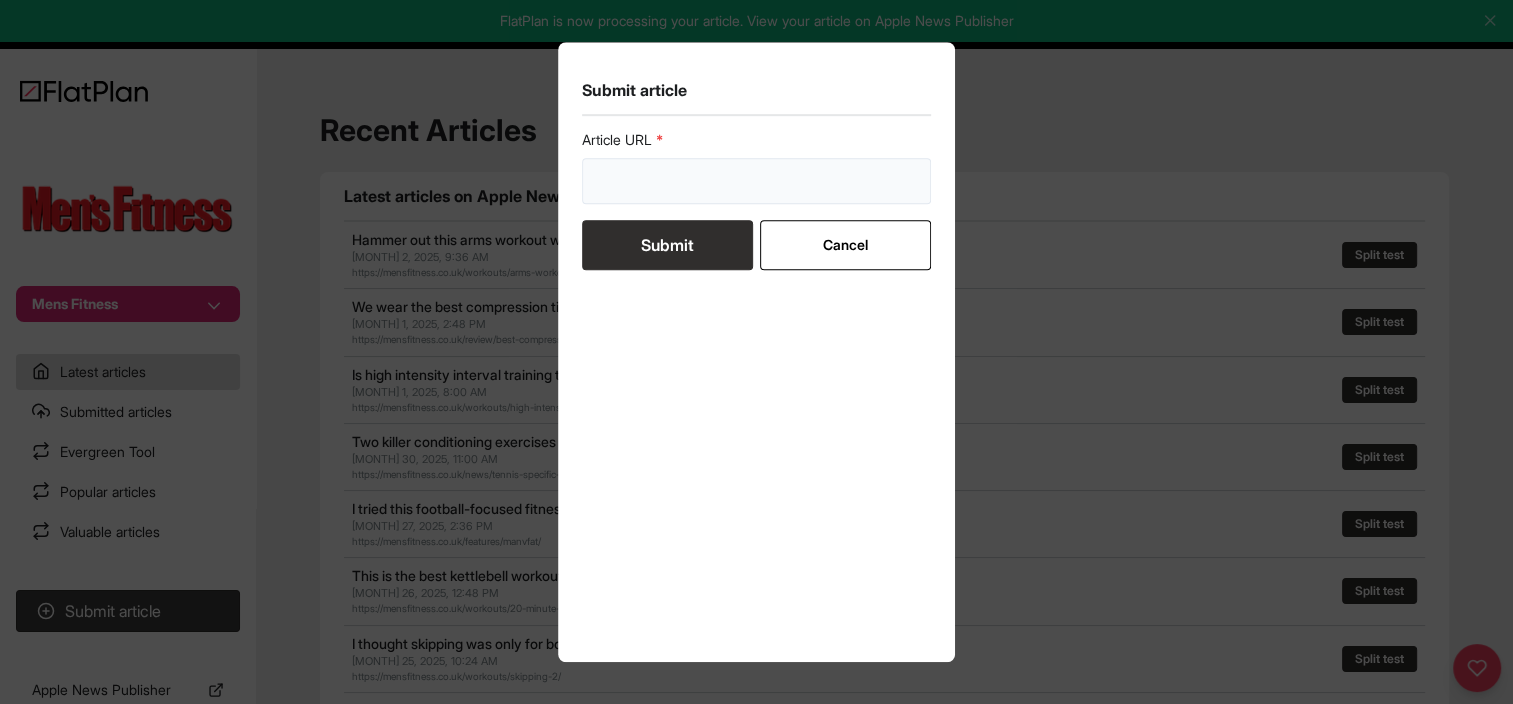 click at bounding box center (757, 181) 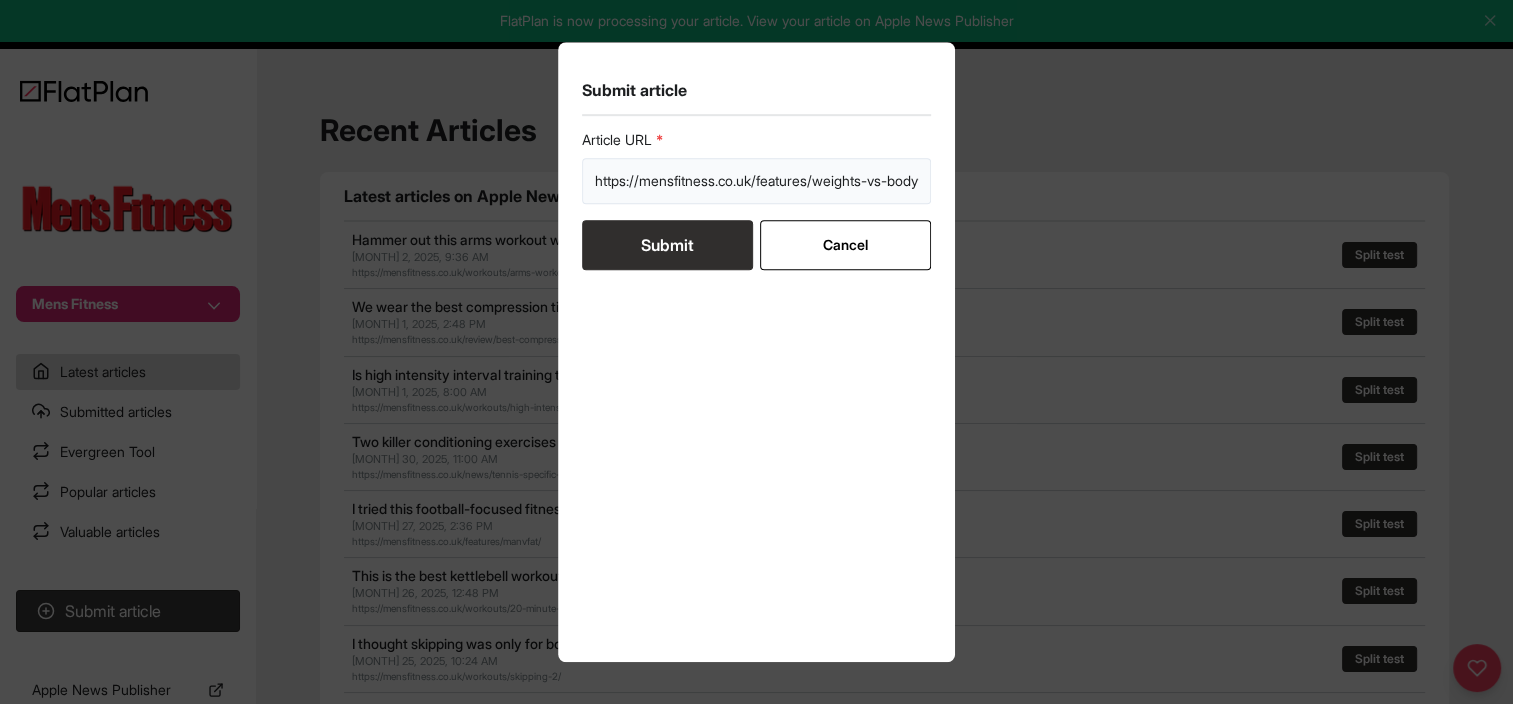 scroll, scrollTop: 0, scrollLeft: 179, axis: horizontal 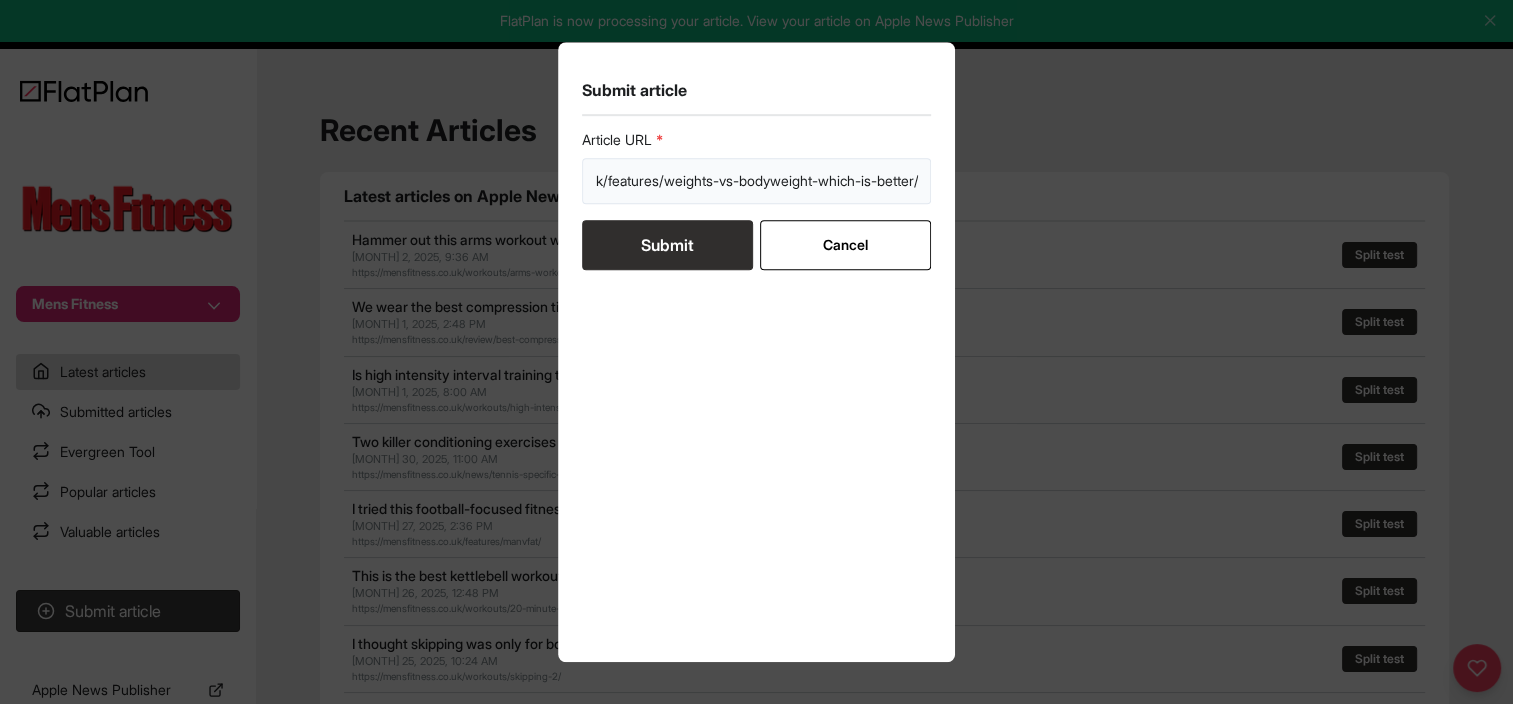 type on "https://mensfitness.co.uk/features/weights-vs-bodyweight-which-is-better/" 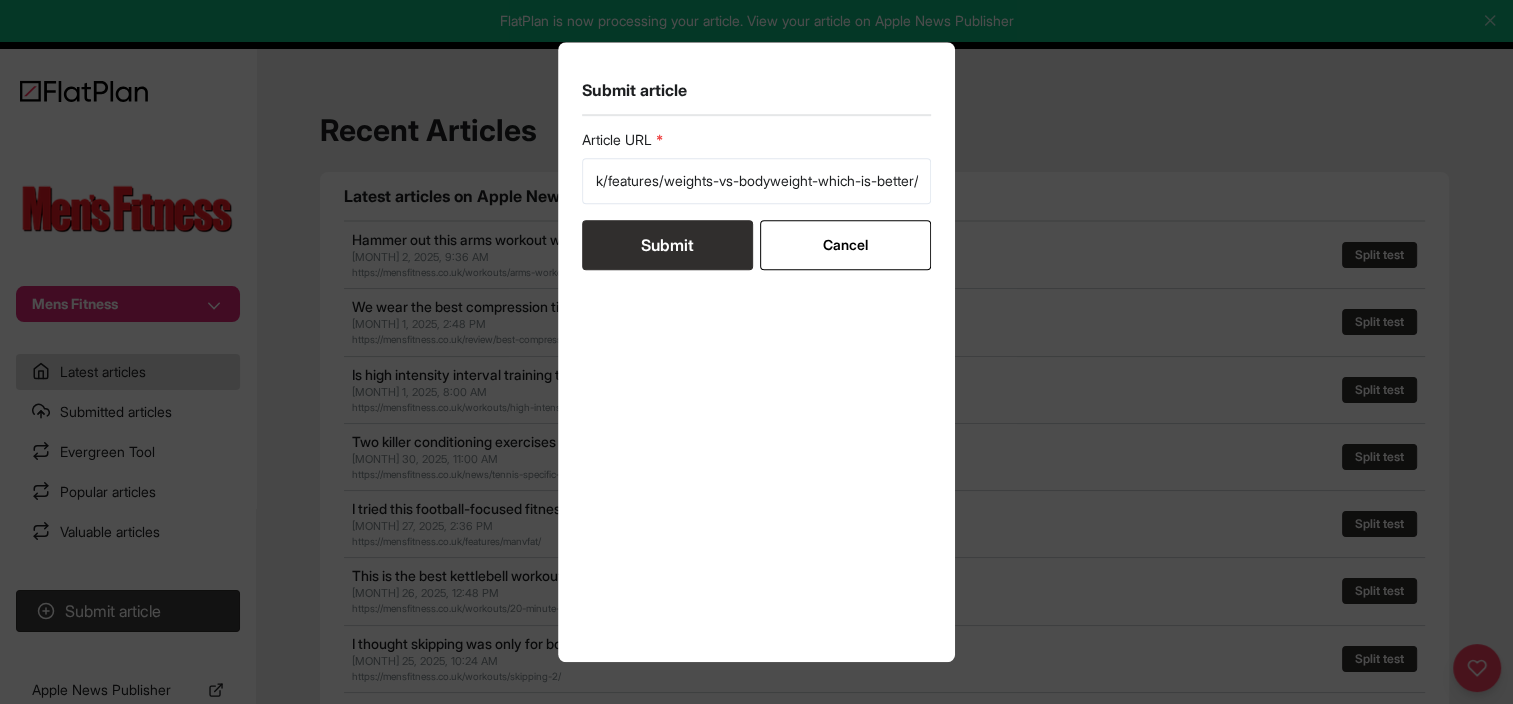 click on "Submit" at bounding box center [667, 245] 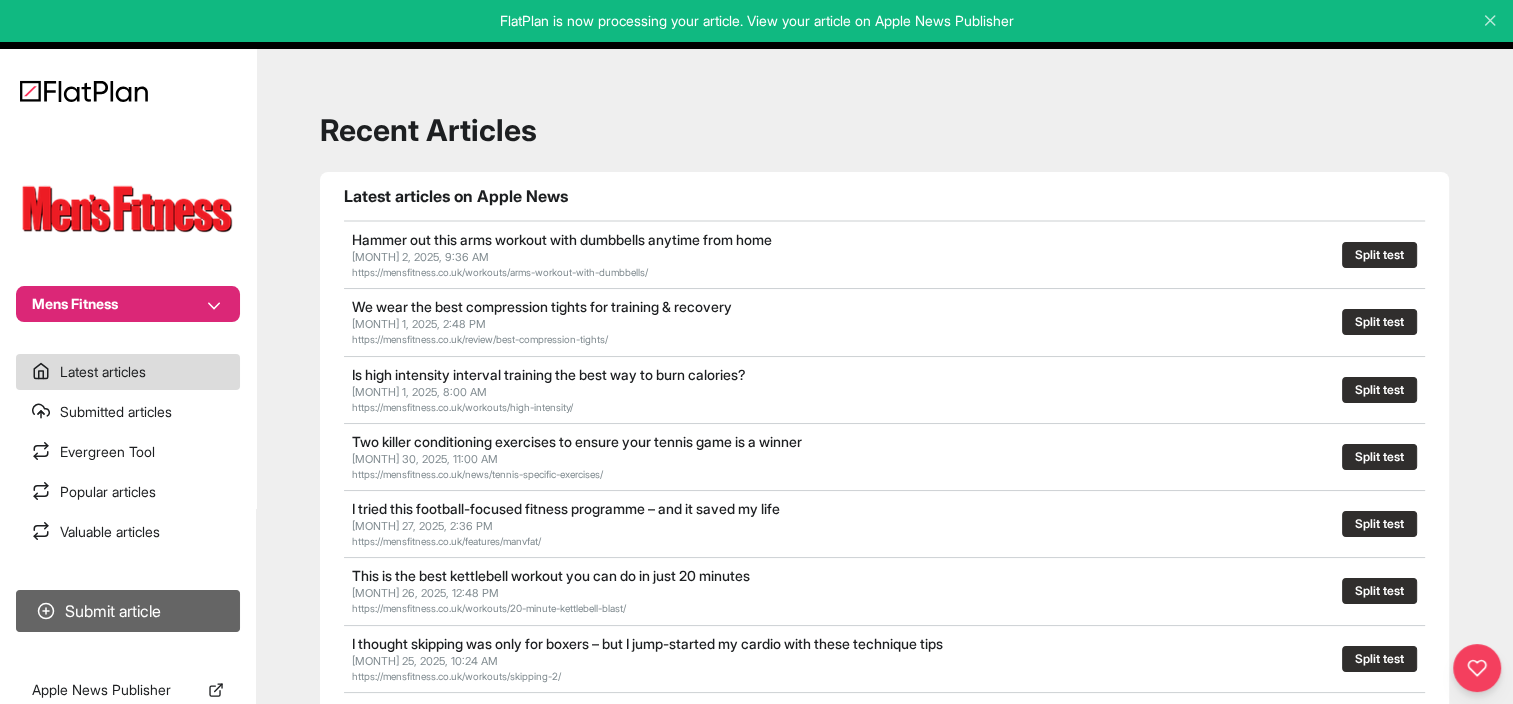 click on "Submit article" at bounding box center [128, 611] 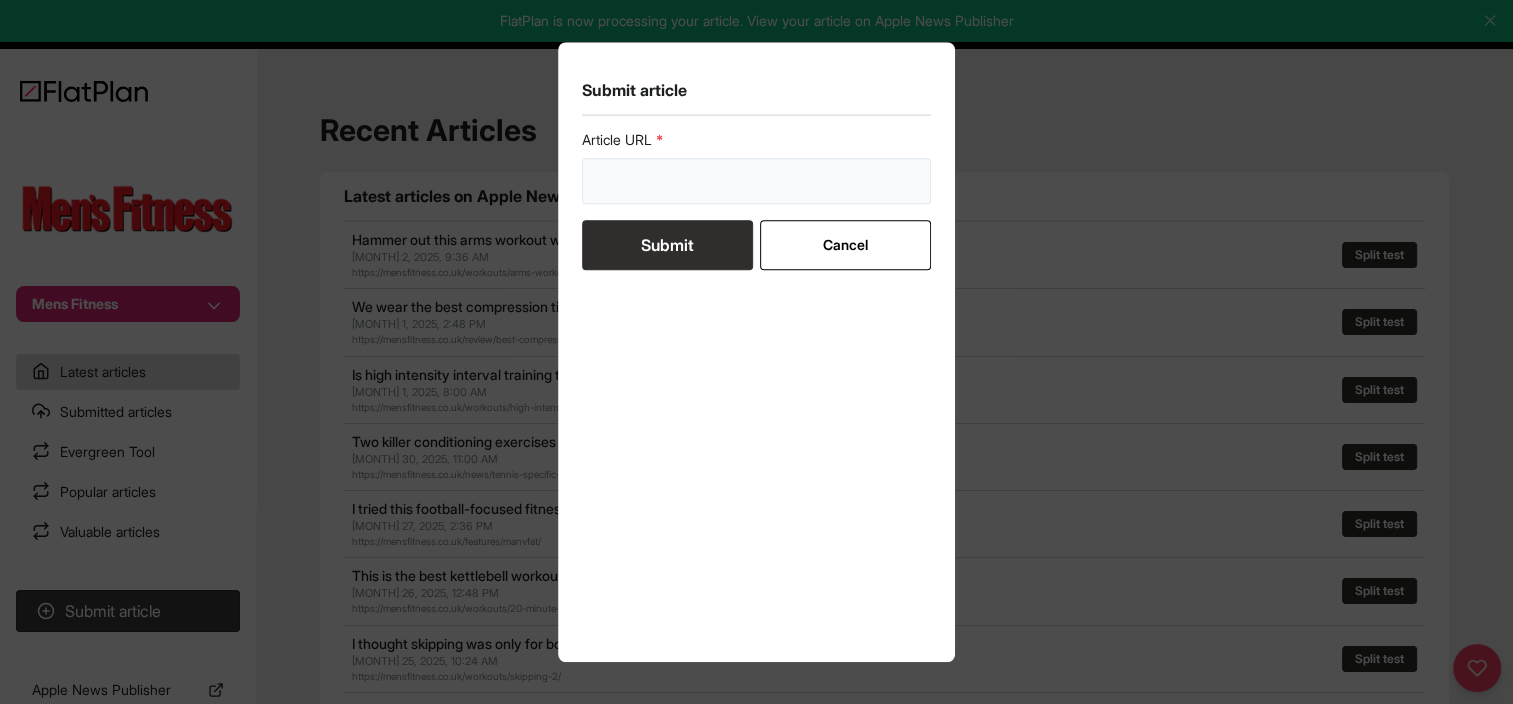 click at bounding box center (757, 181) 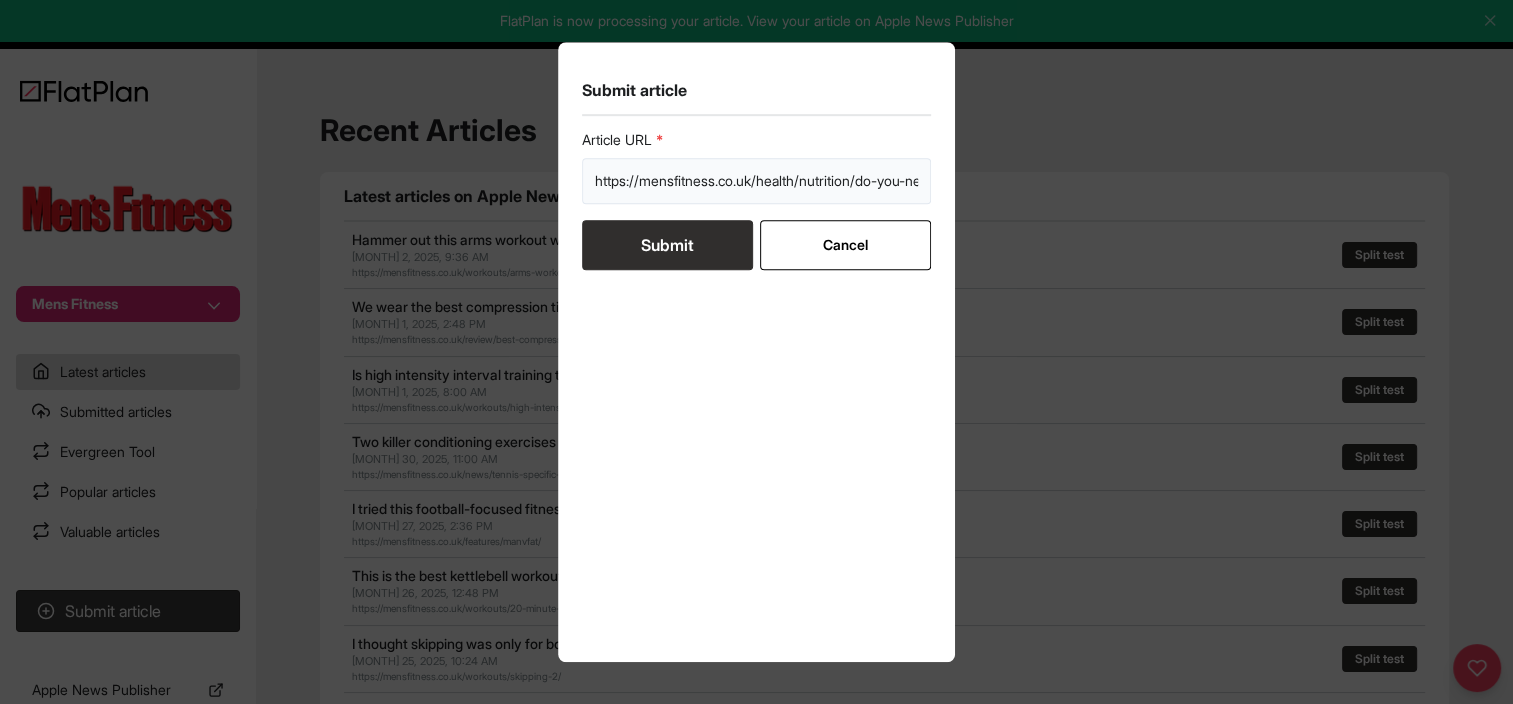 scroll, scrollTop: 0, scrollLeft: 246, axis: horizontal 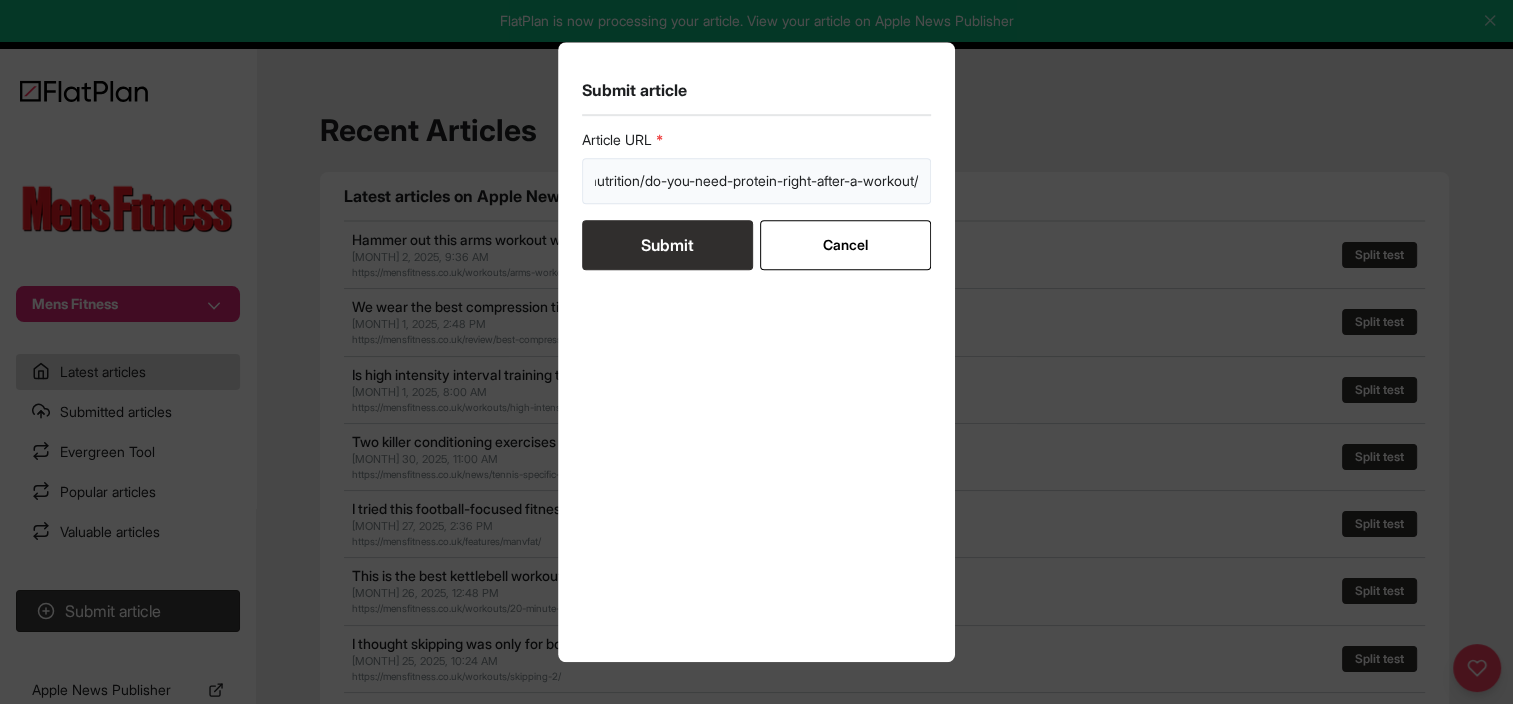 type on "https://mensfitness.co.uk/health/nutrition/do-you-need-protein-right-after-a-workout/" 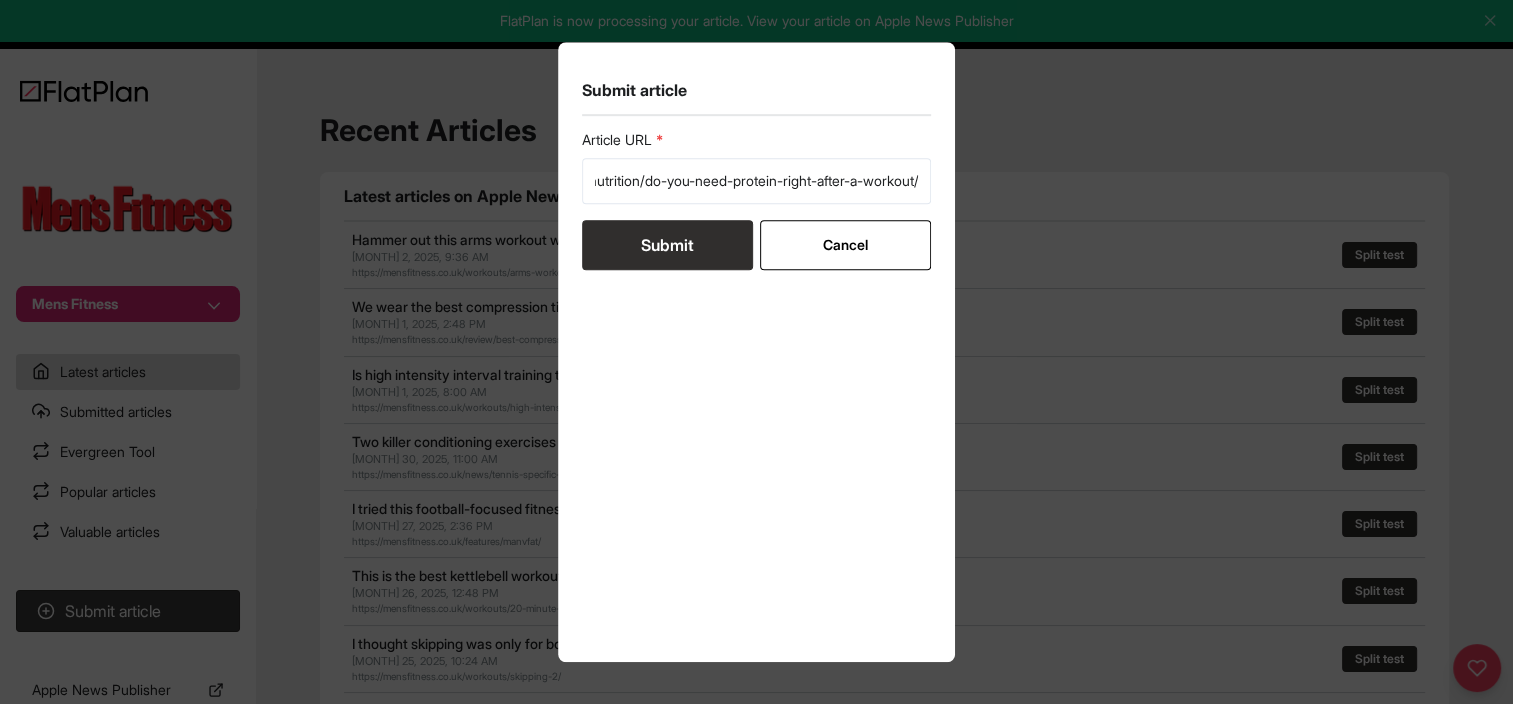 click on "Submit" at bounding box center [667, 245] 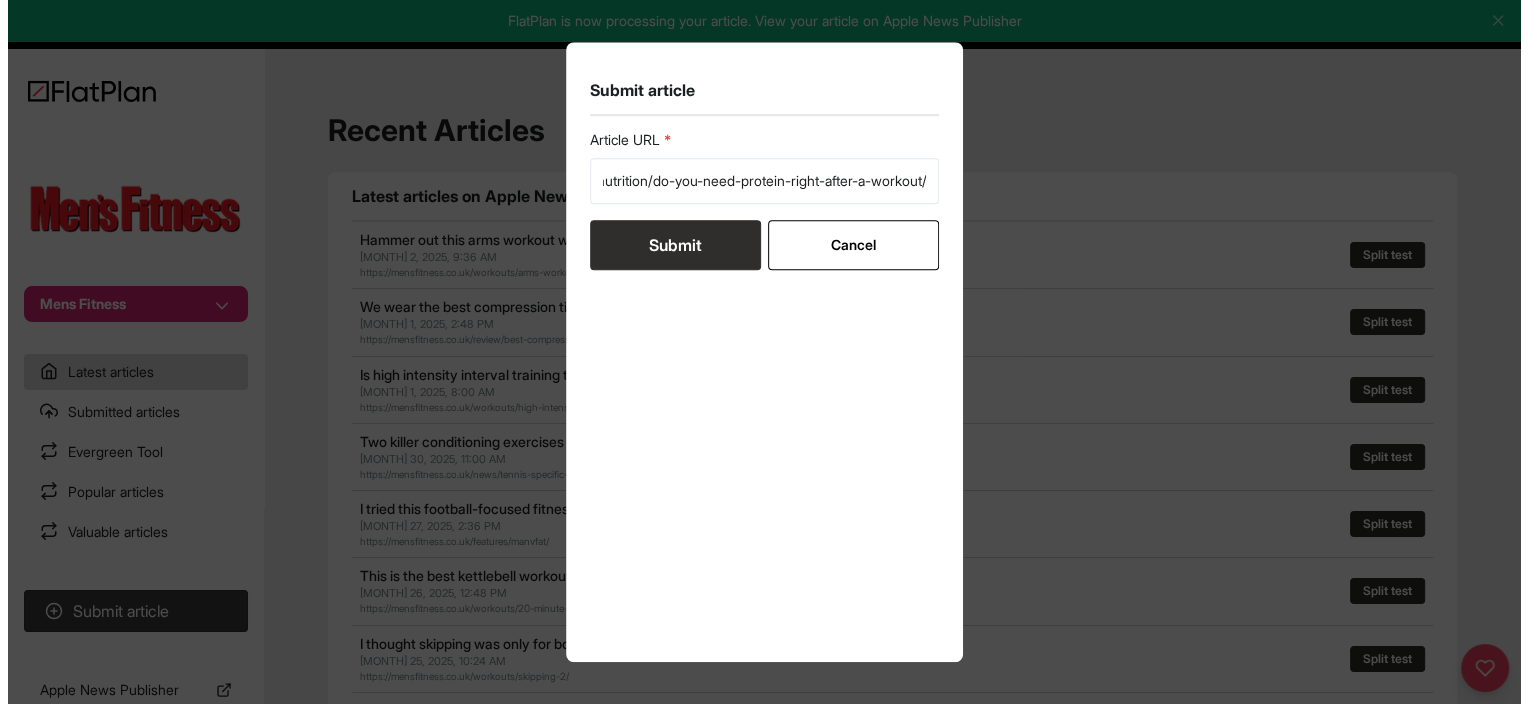 scroll, scrollTop: 0, scrollLeft: 0, axis: both 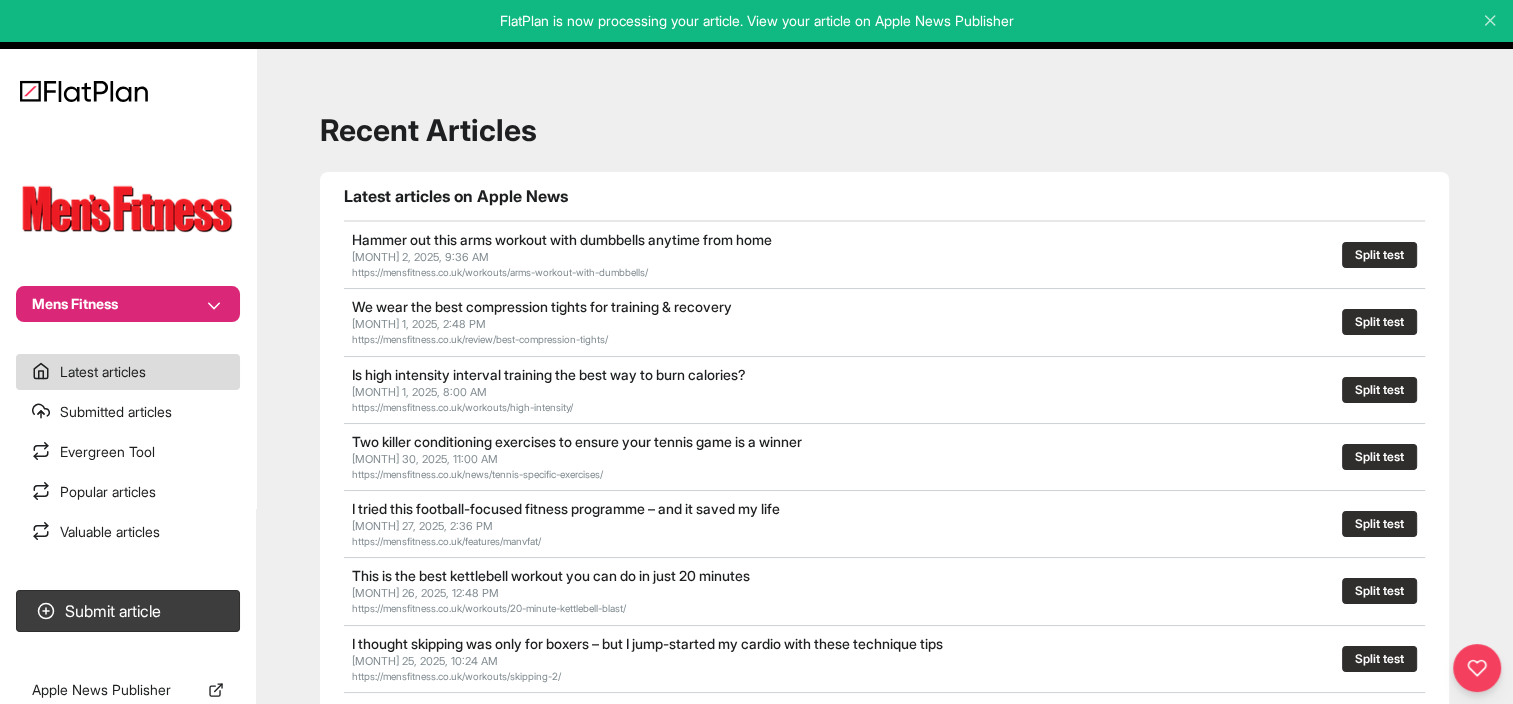 click on "Mens Fitness" at bounding box center (128, 224) 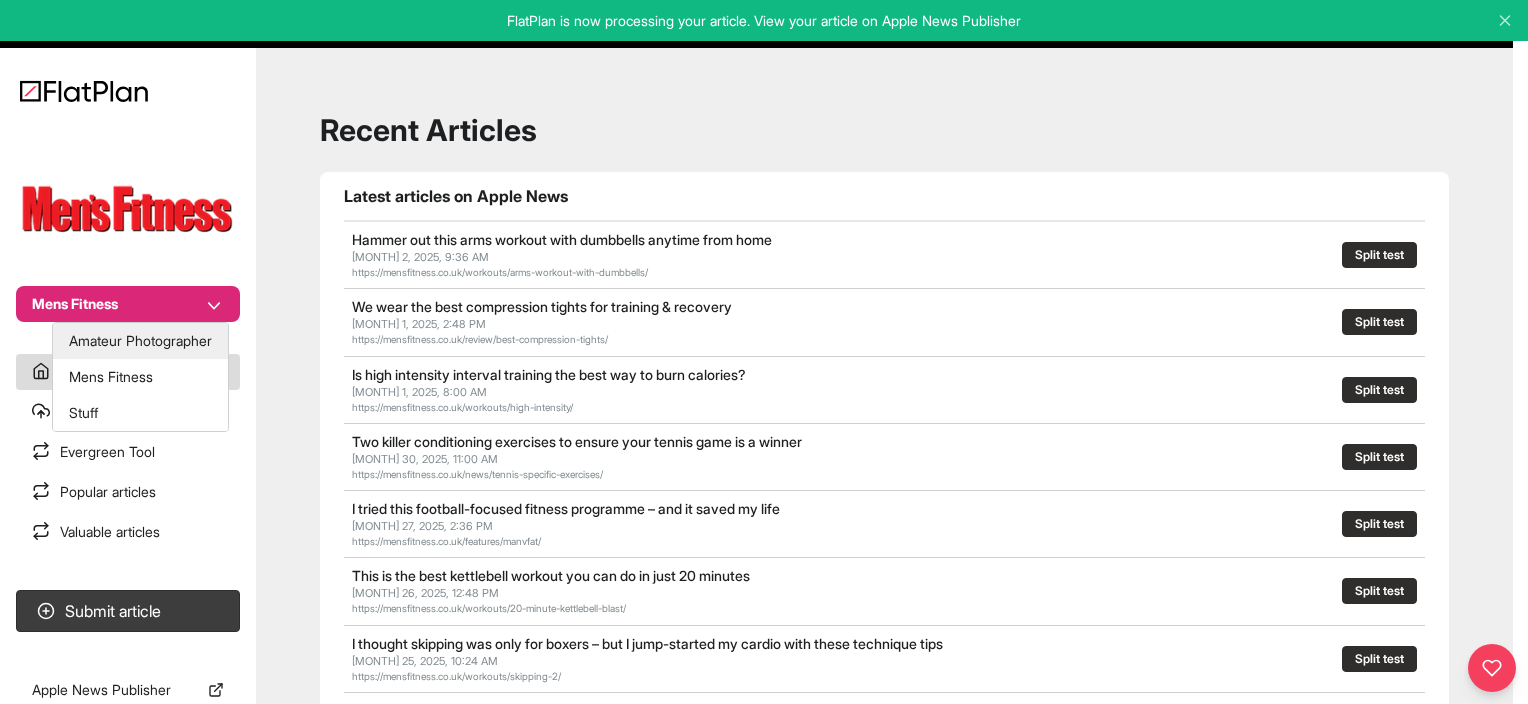 click on "Amateur Photographer" at bounding box center (140, 341) 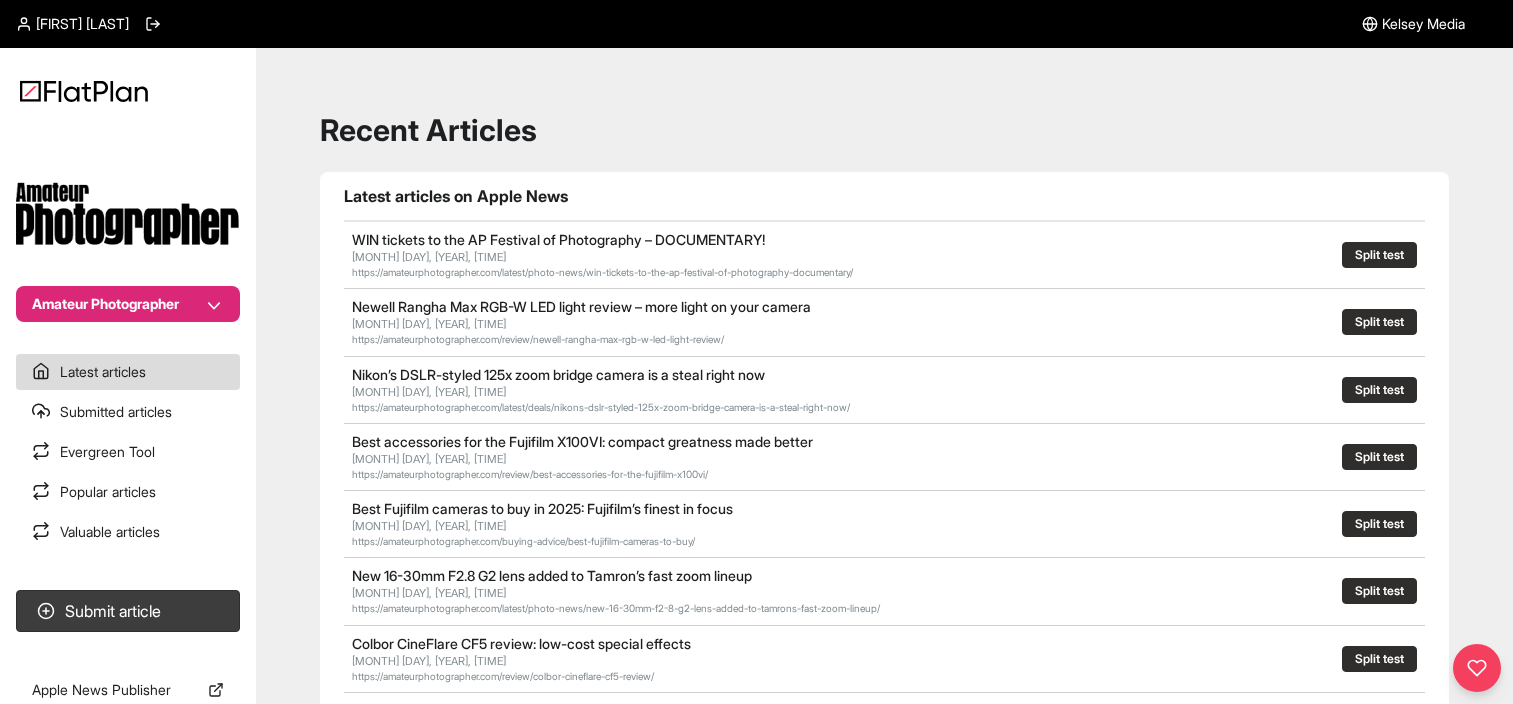 scroll, scrollTop: 0, scrollLeft: 0, axis: both 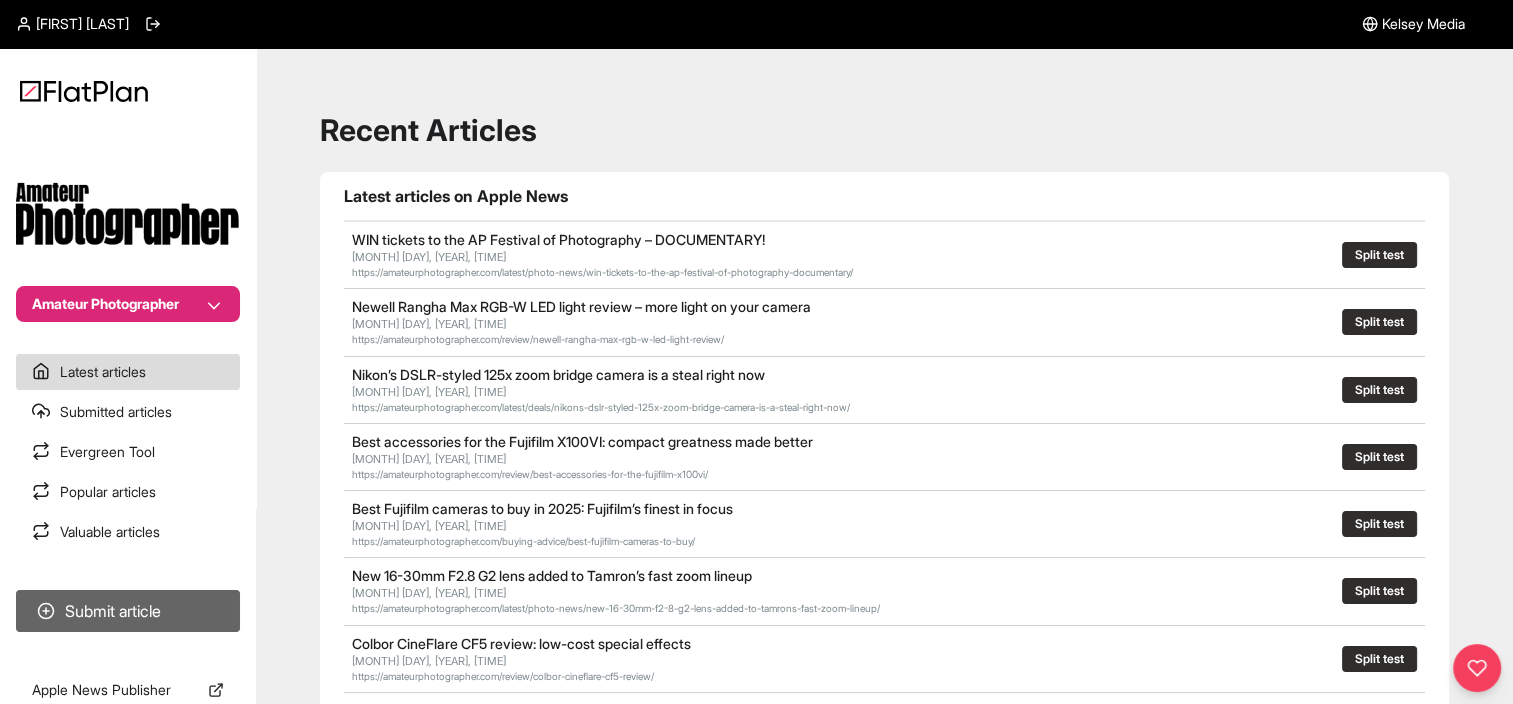click on "Submit article" at bounding box center (128, 611) 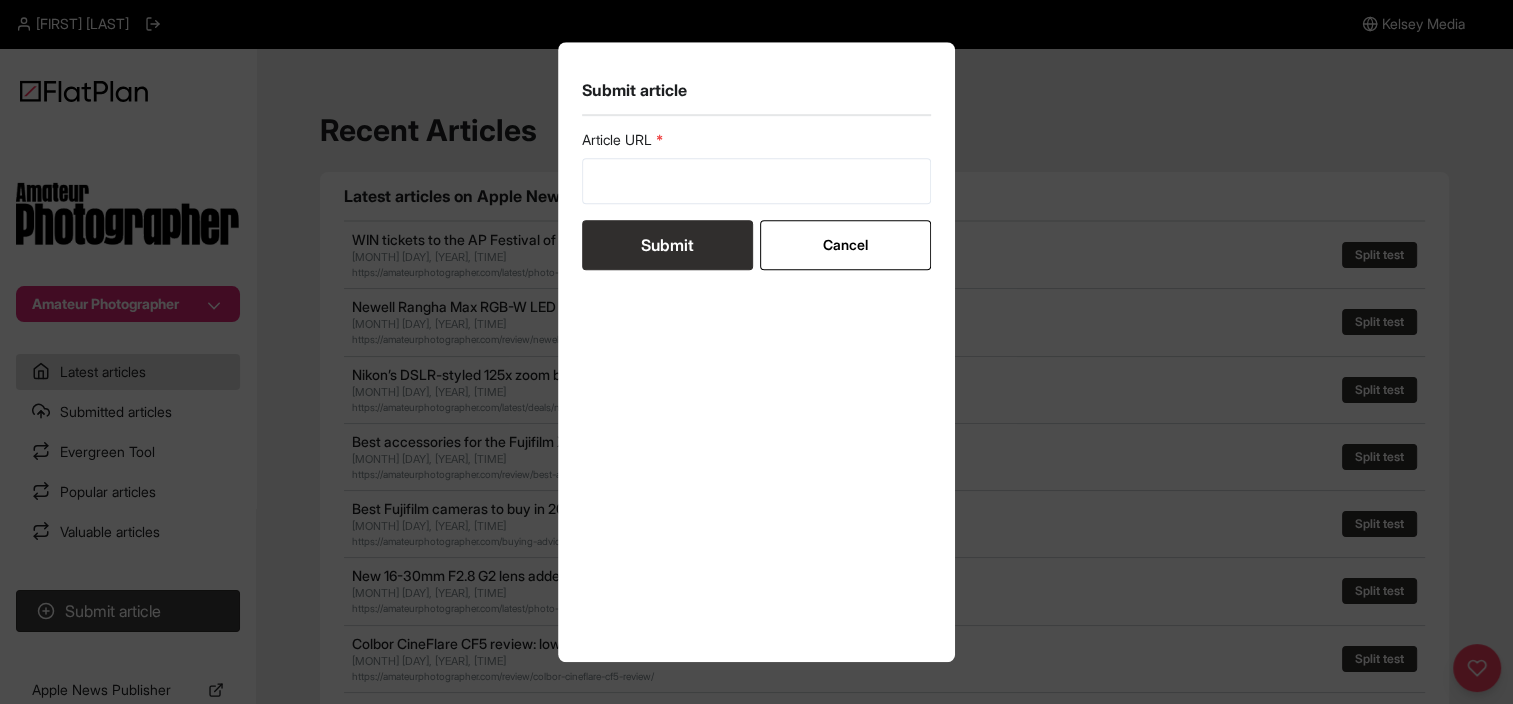 type 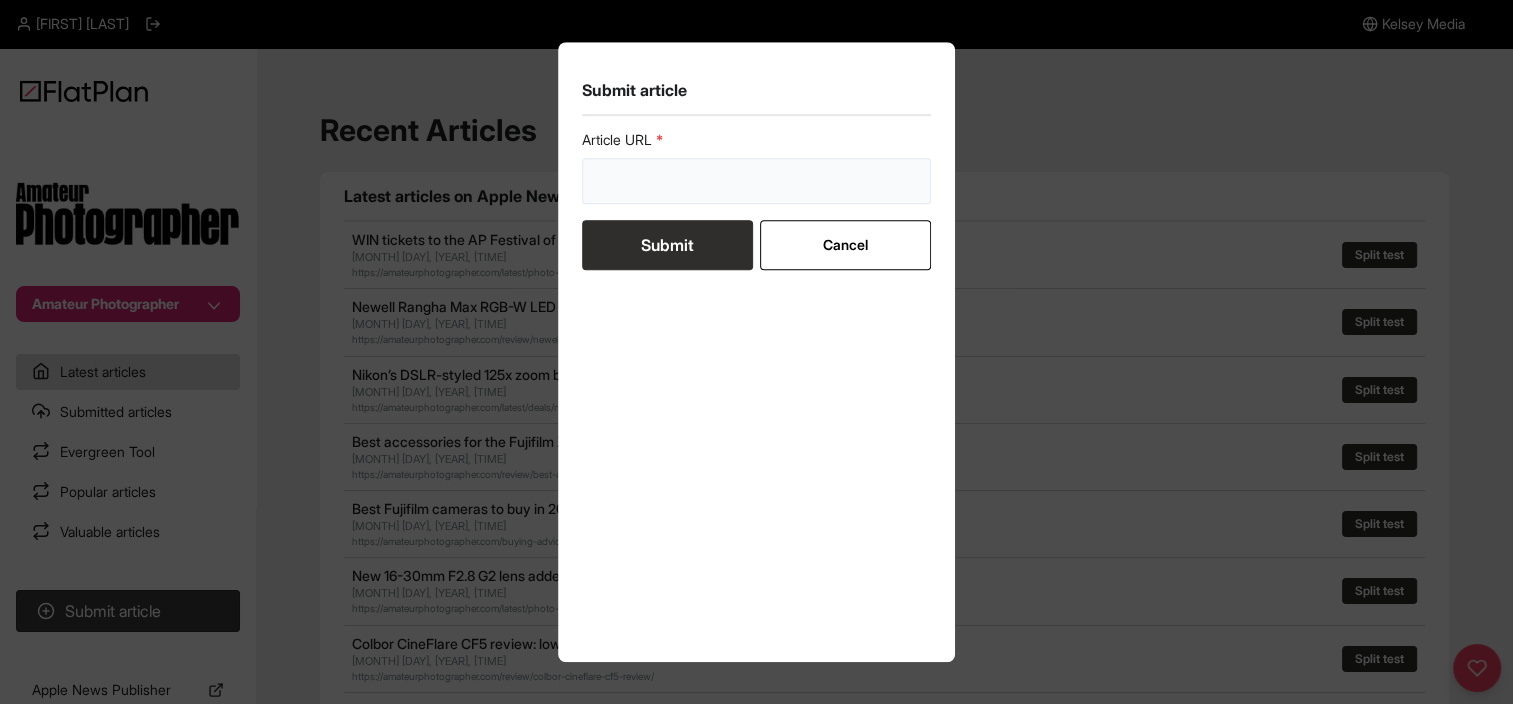 click at bounding box center [757, 181] 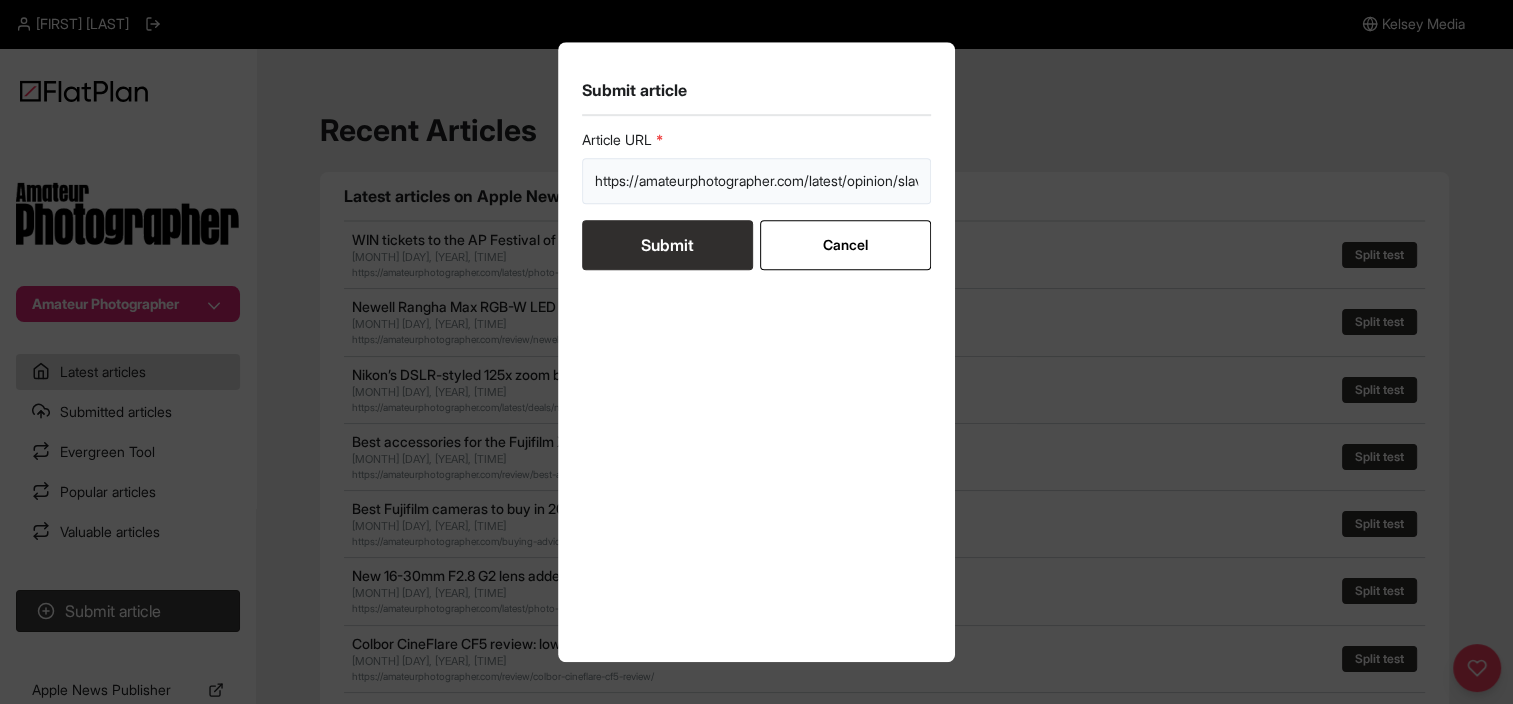 scroll, scrollTop: 0, scrollLeft: 452, axis: horizontal 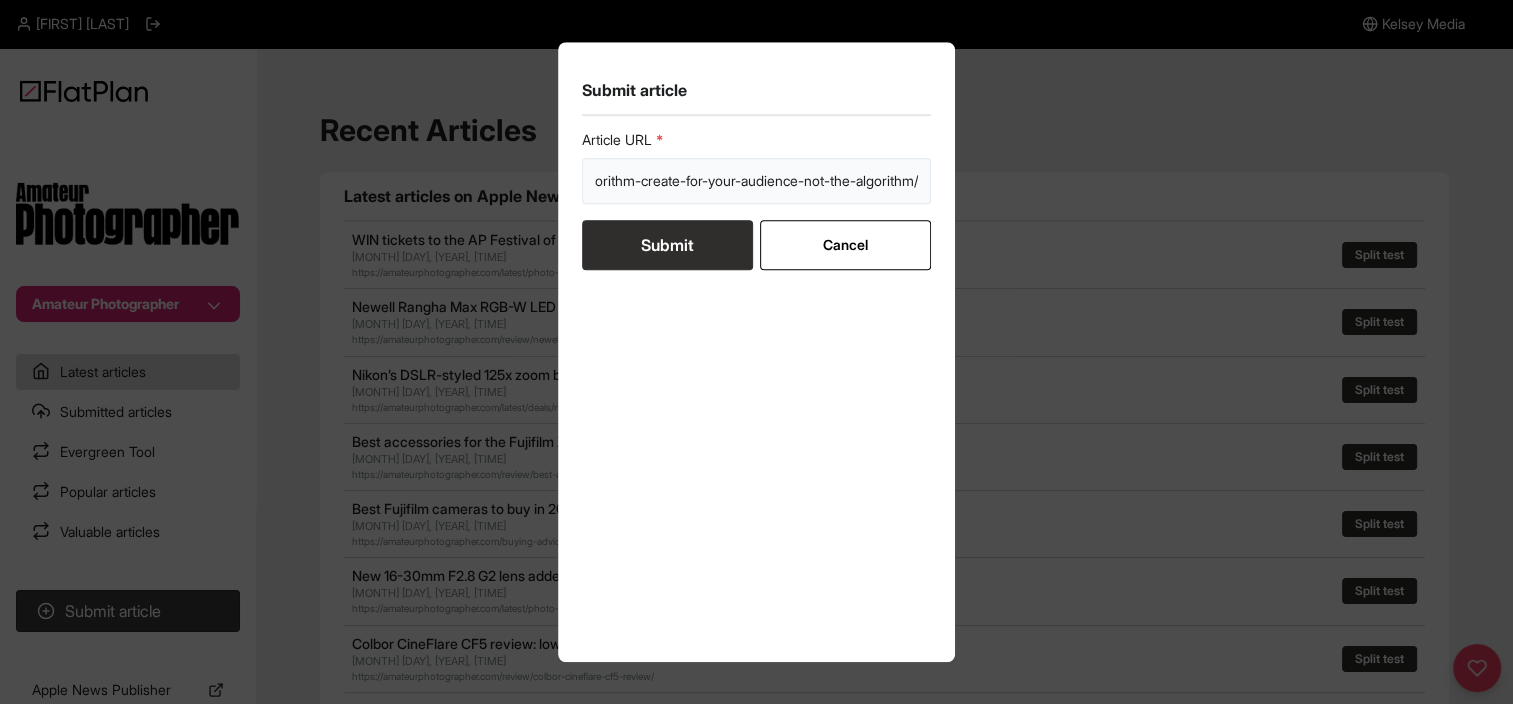 type on "https://amateurphotographer.com/latest/opinion/slave-to-the-algorithm-create-for-your-audience-not-the-algorithm/" 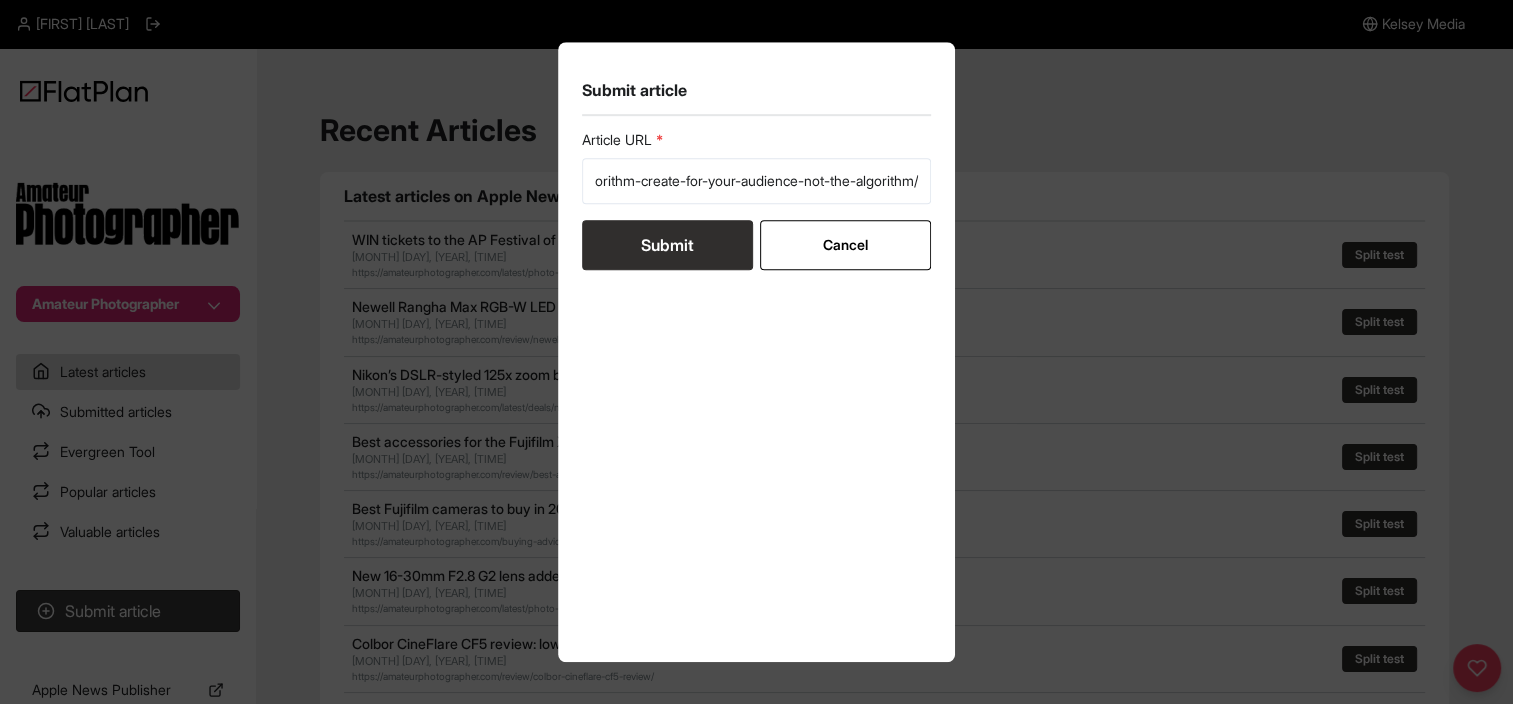 click on "Submit" at bounding box center [667, 245] 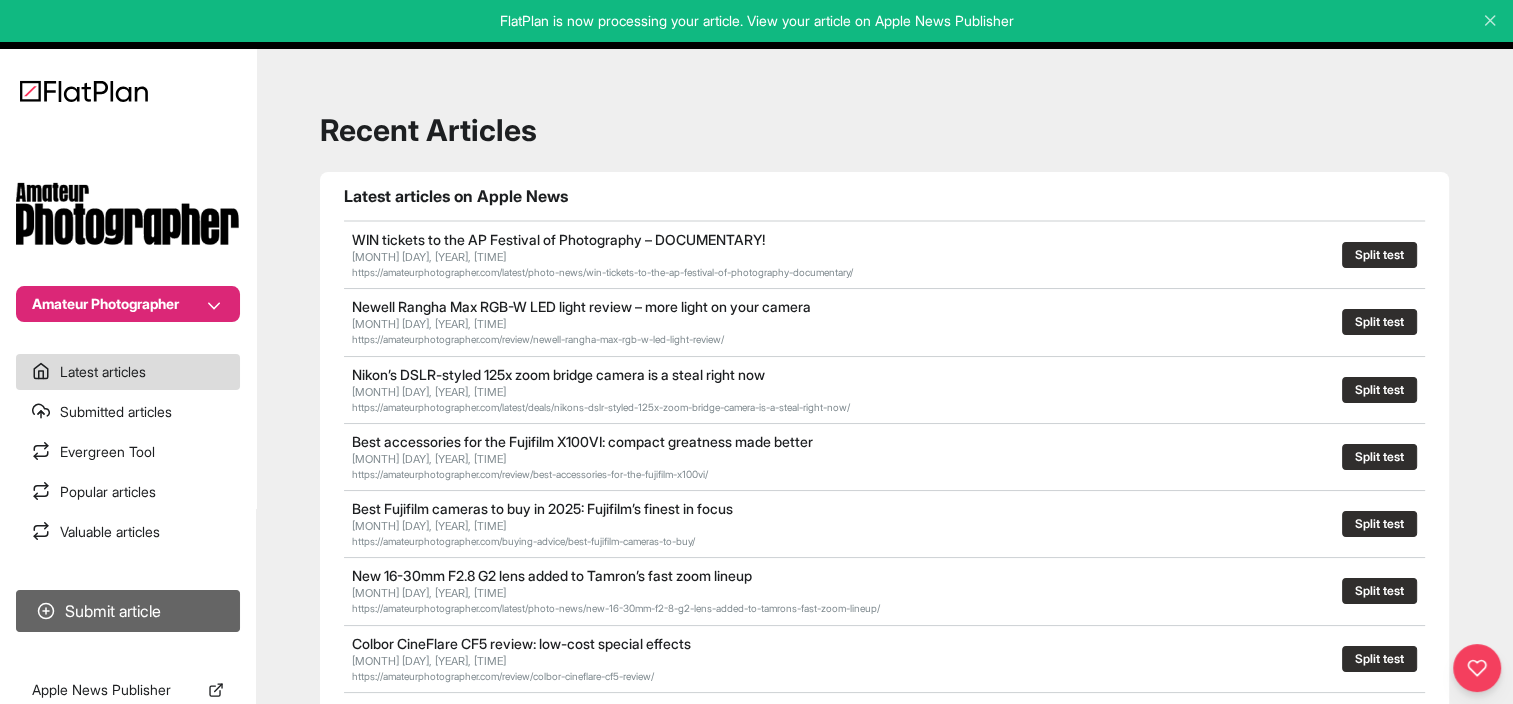 click on "Submit article" at bounding box center (128, 611) 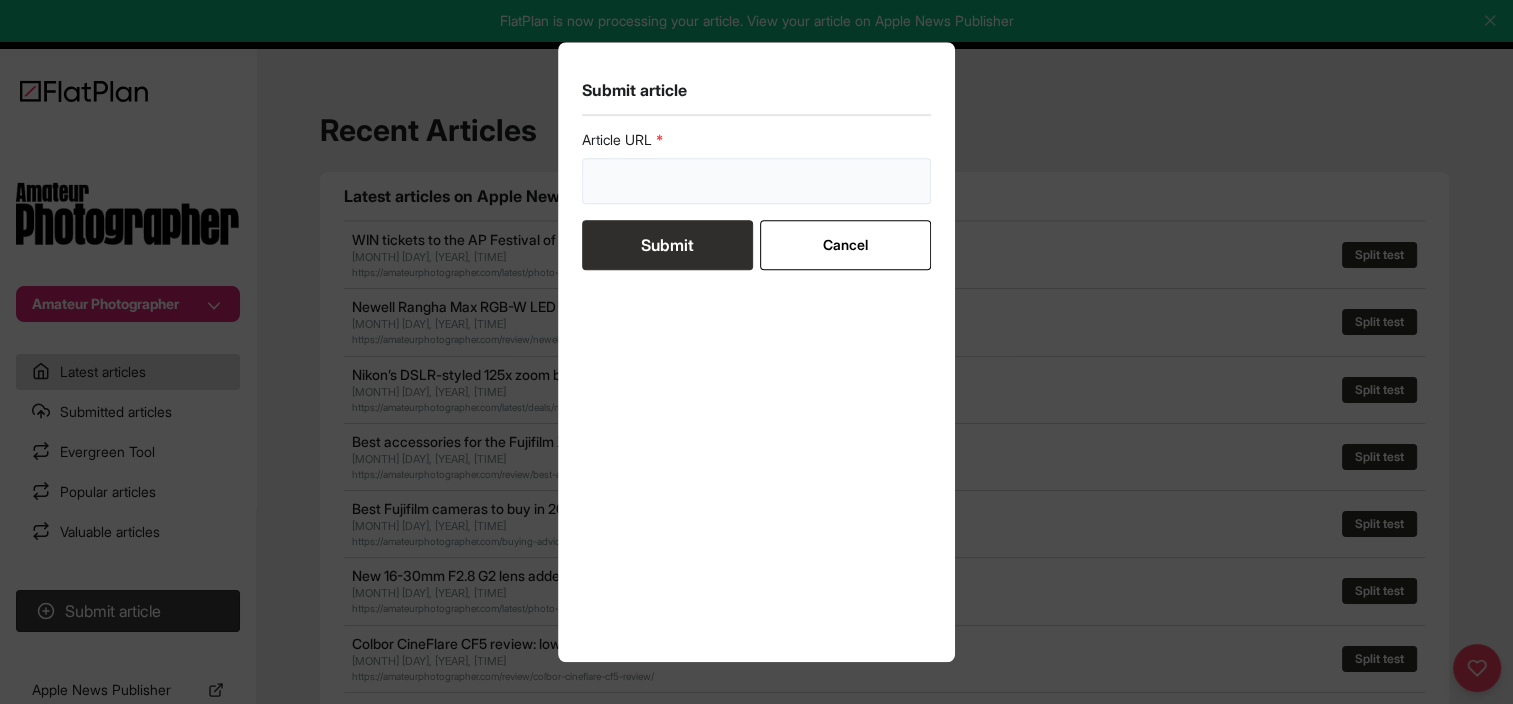 click at bounding box center [757, 181] 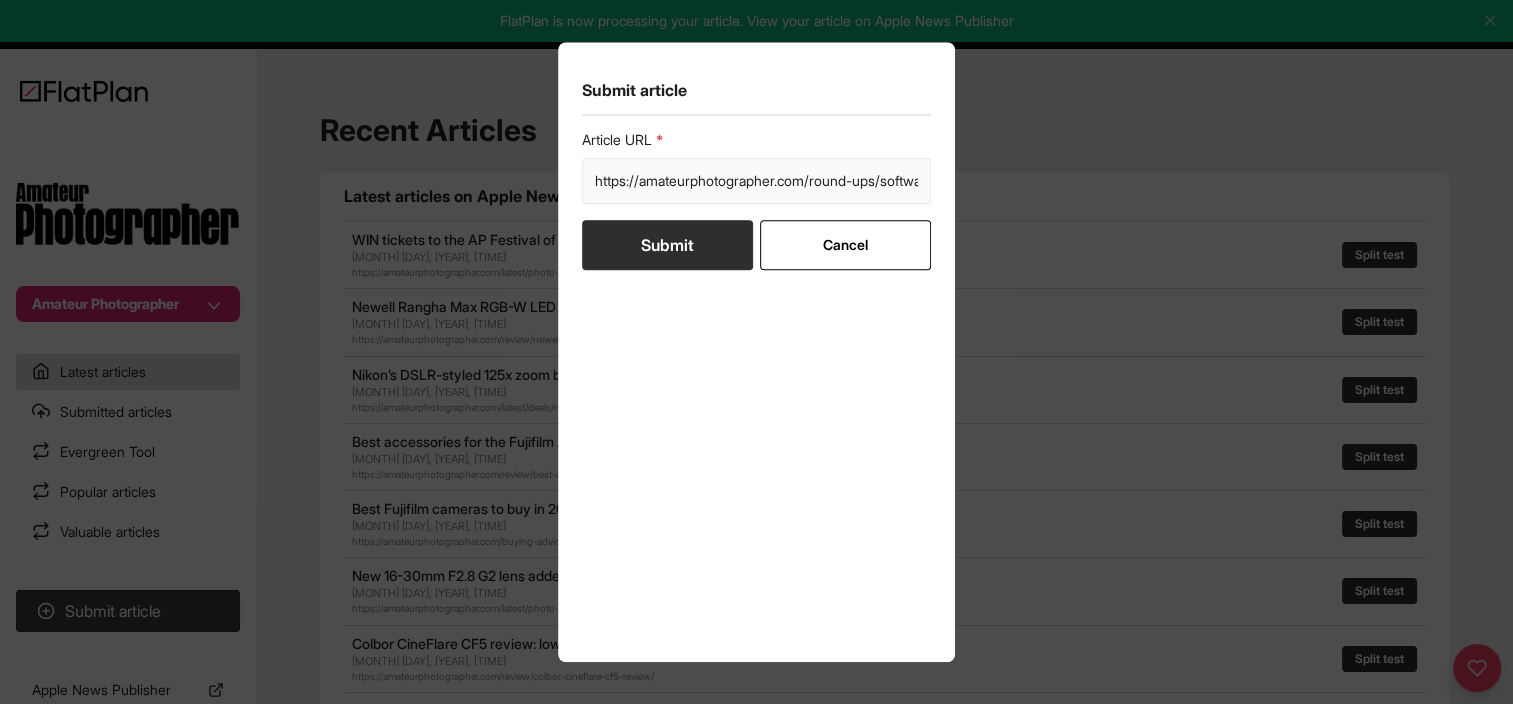 scroll, scrollTop: 0, scrollLeft: 447, axis: horizontal 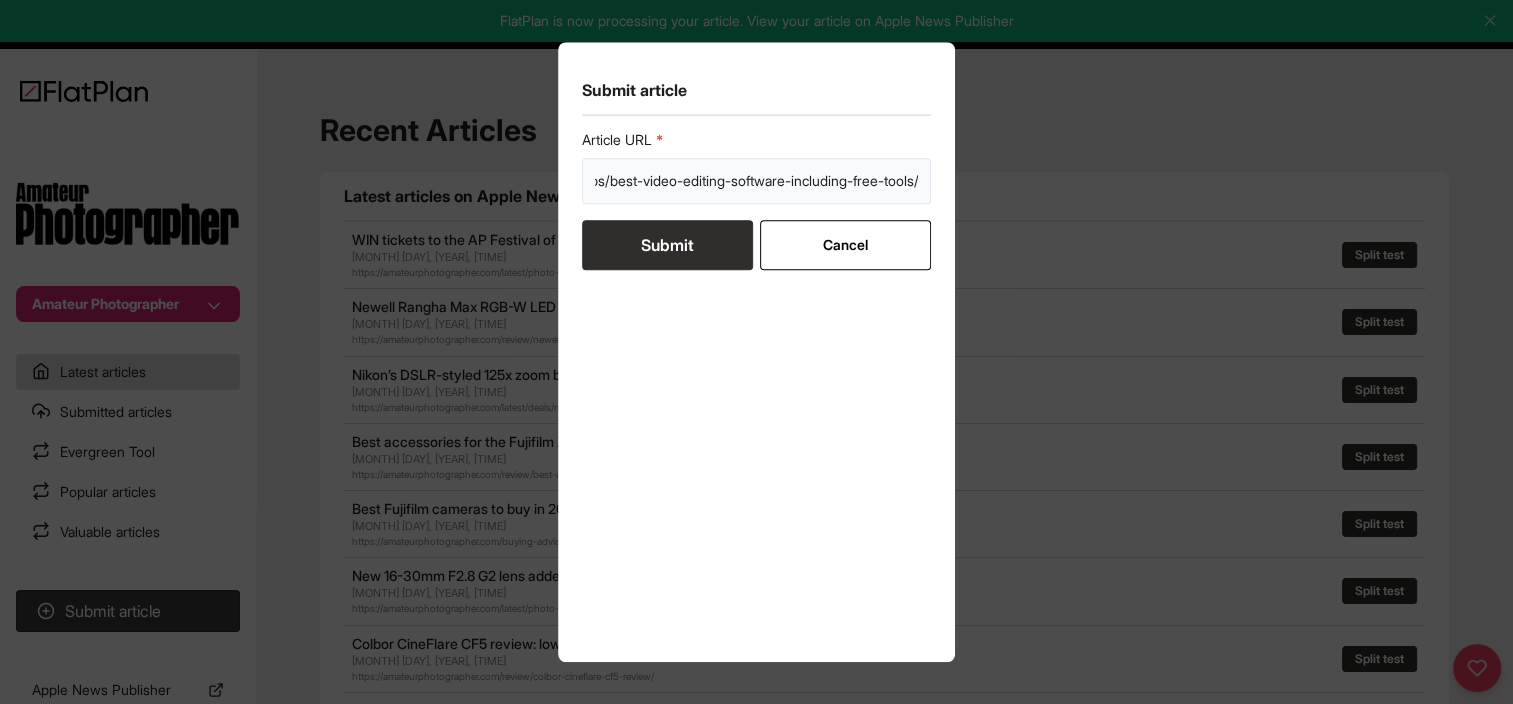 type on "https://amateurphotographer.com/round-ups/software-round-ups/best-video-editing-software-including-free-tools/" 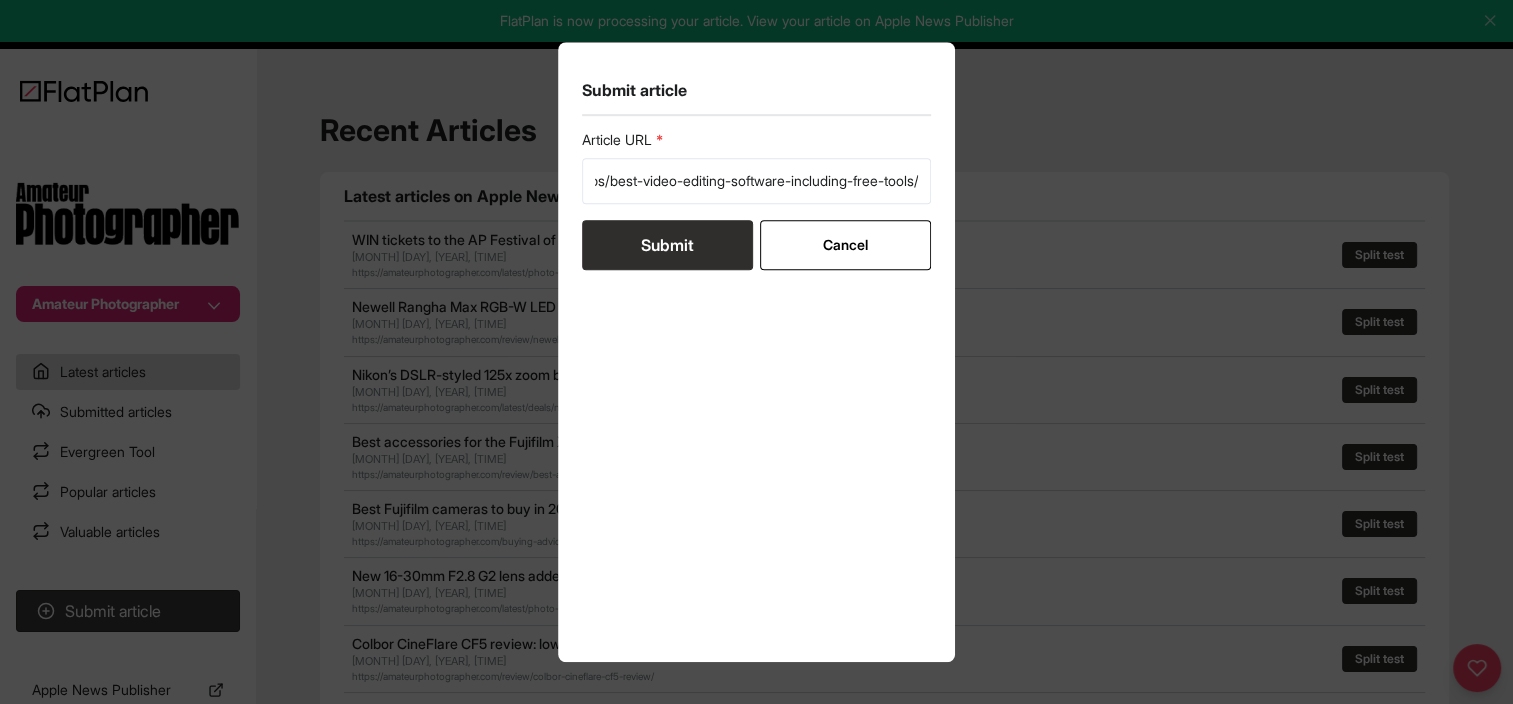 click on "Submit" at bounding box center [667, 245] 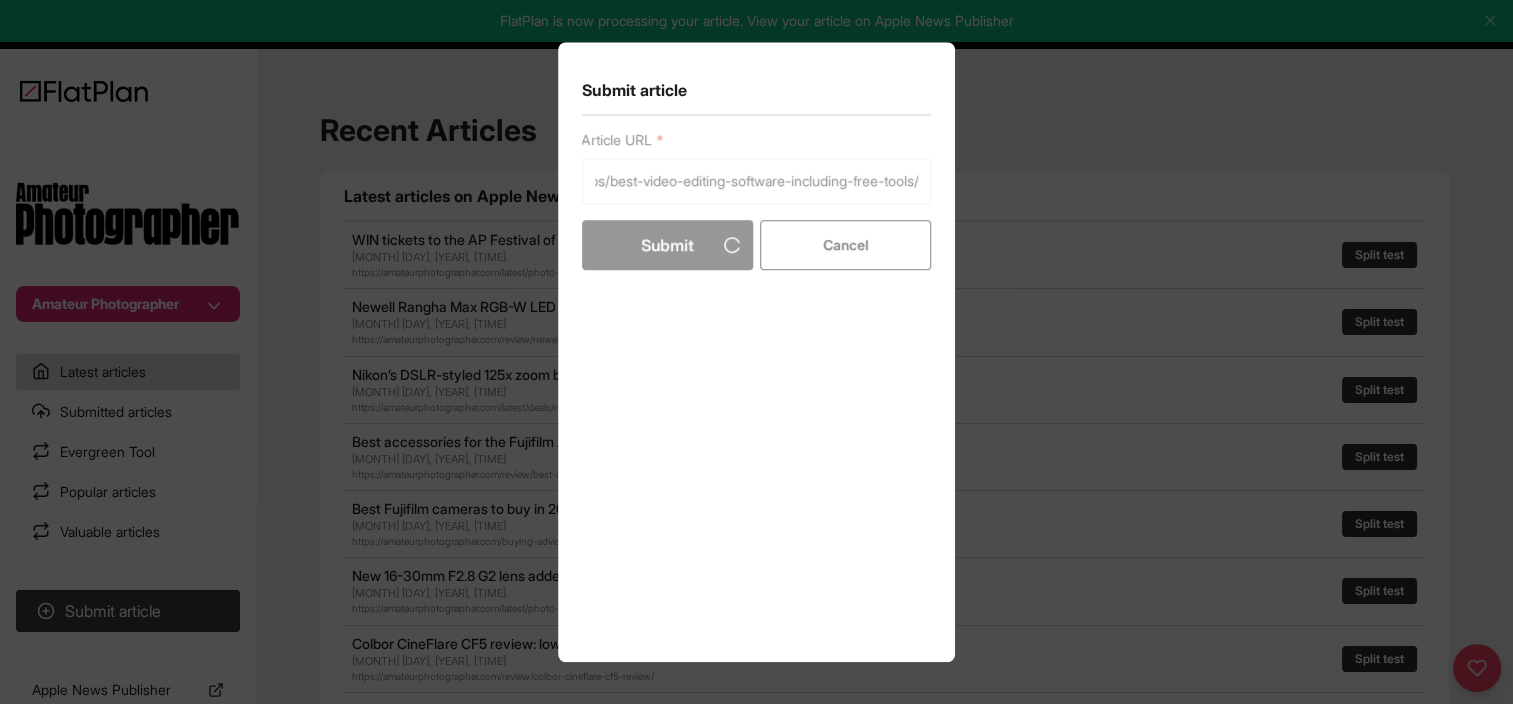 scroll, scrollTop: 0, scrollLeft: 0, axis: both 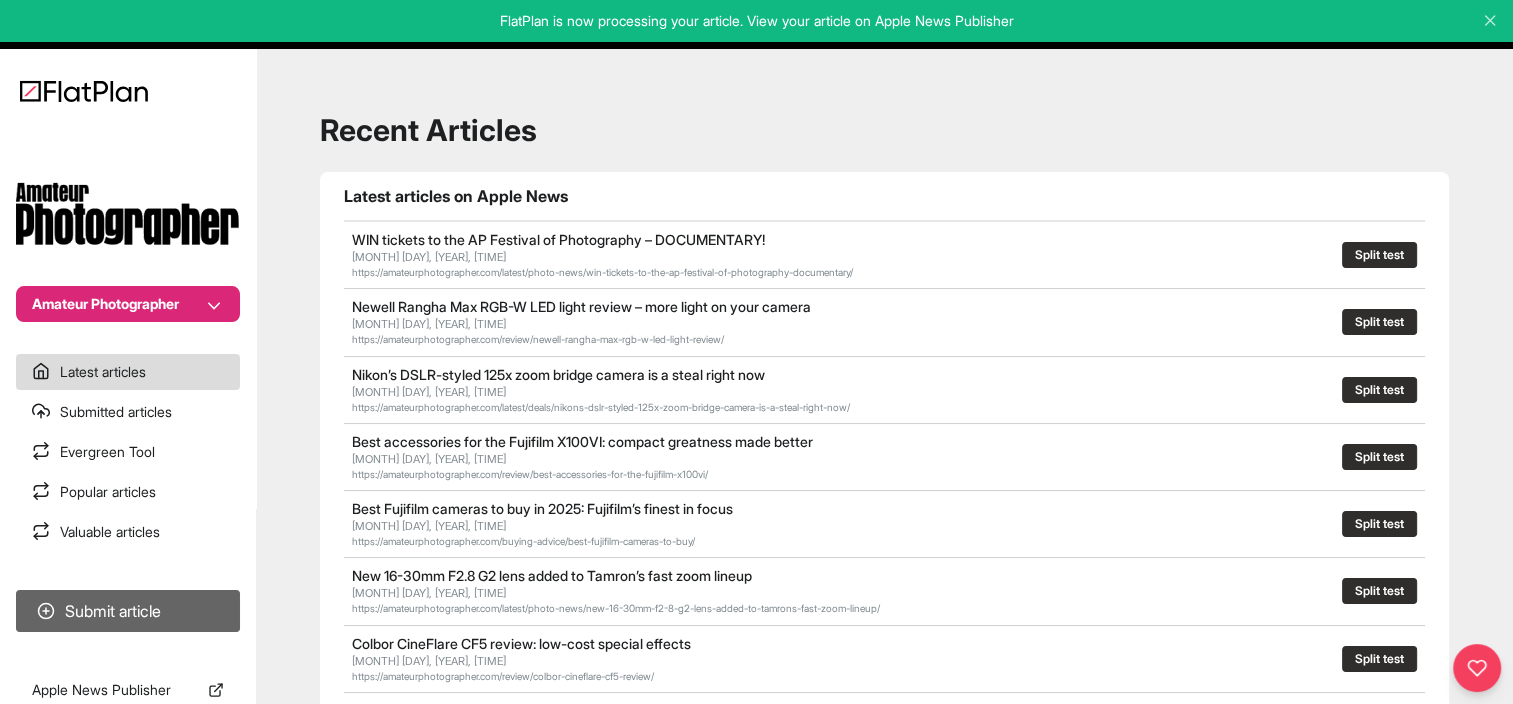 click on "Submit article" at bounding box center [128, 611] 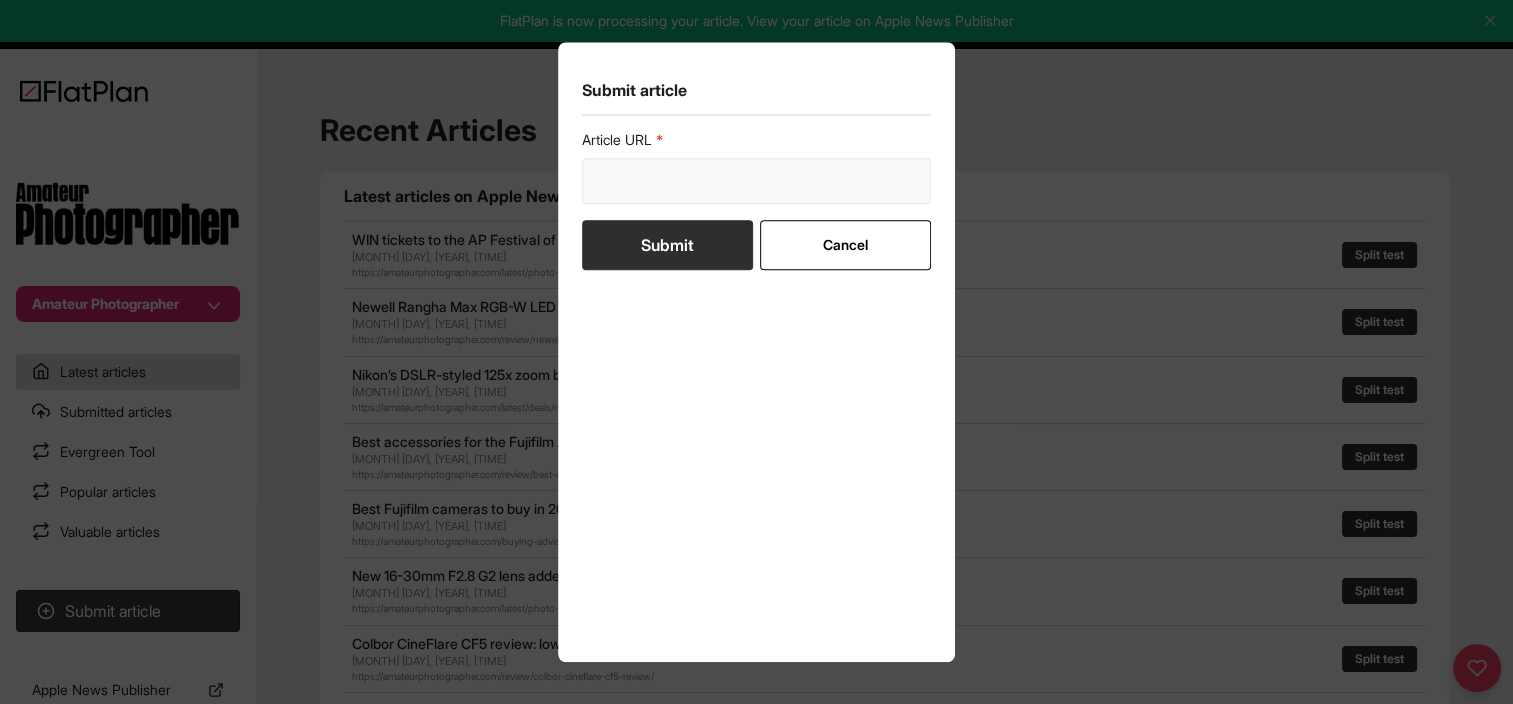 click at bounding box center (757, 181) 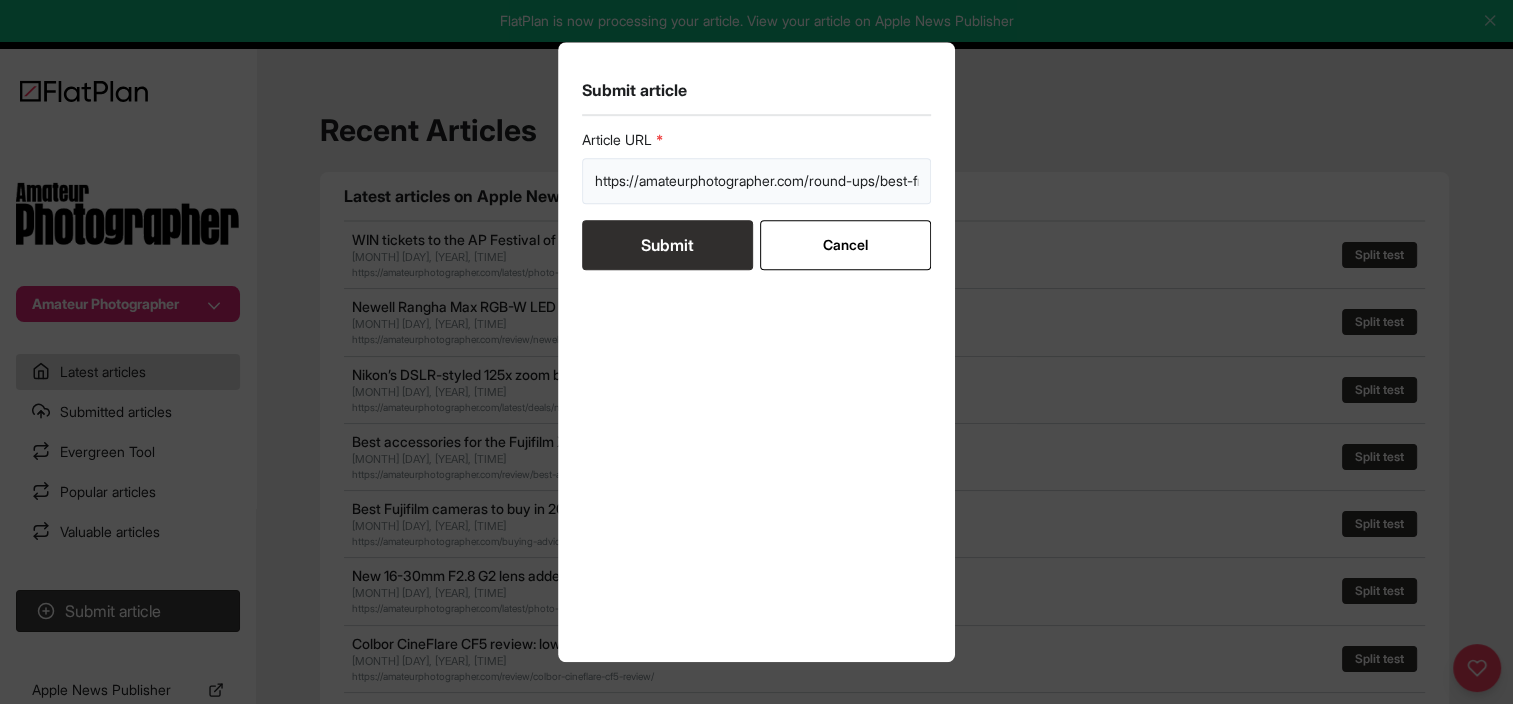 scroll, scrollTop: 0, scrollLeft: 205, axis: horizontal 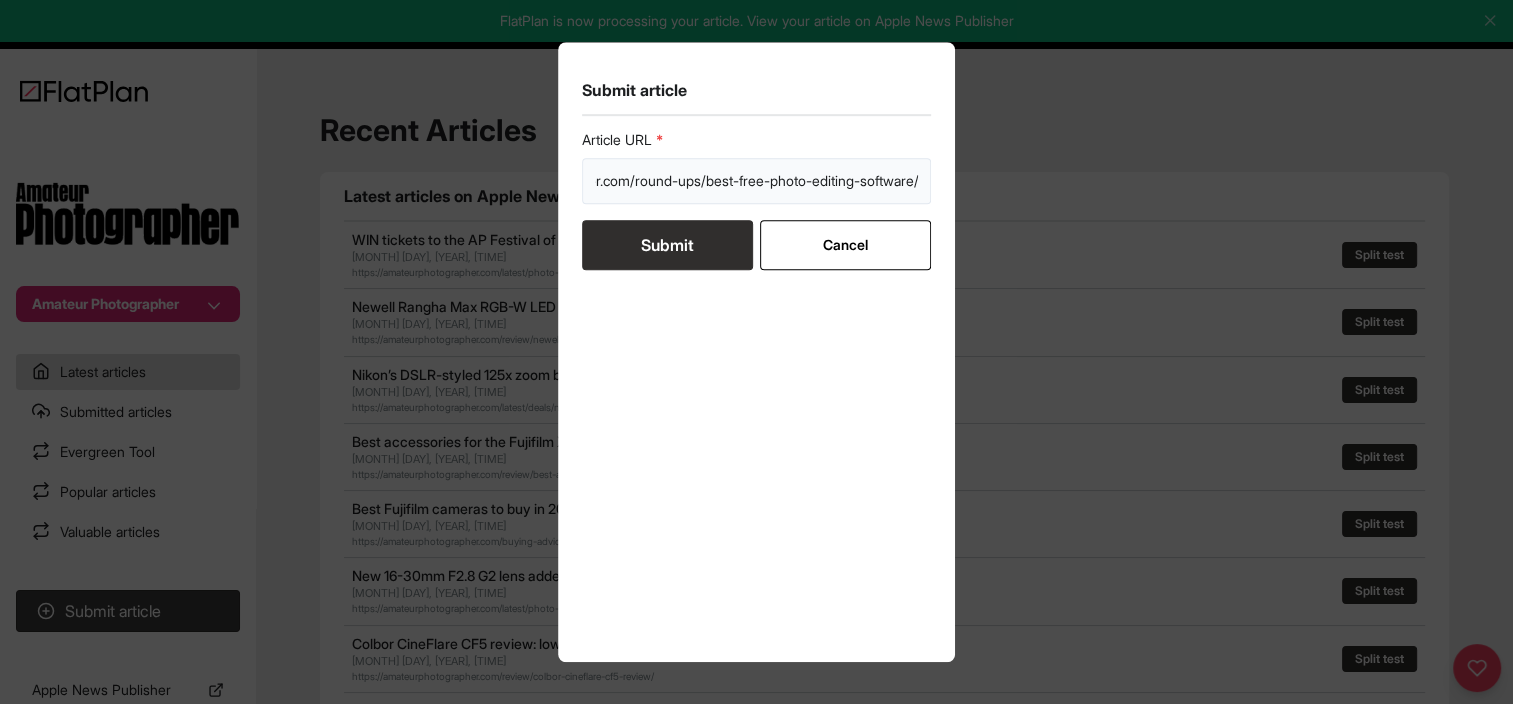 type on "https://amateurphotographer.com/round-ups/best-free-photo-editing-software/" 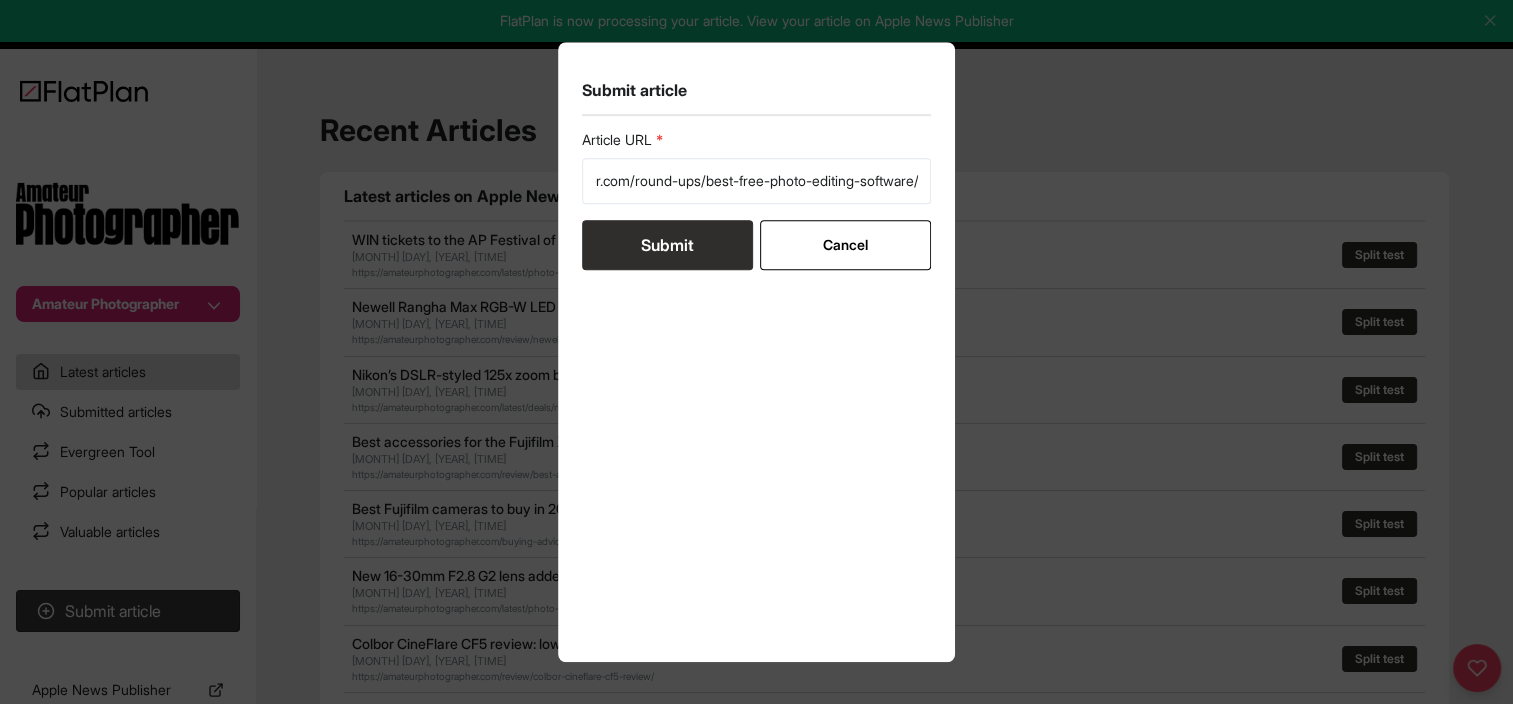 scroll, scrollTop: 0, scrollLeft: 0, axis: both 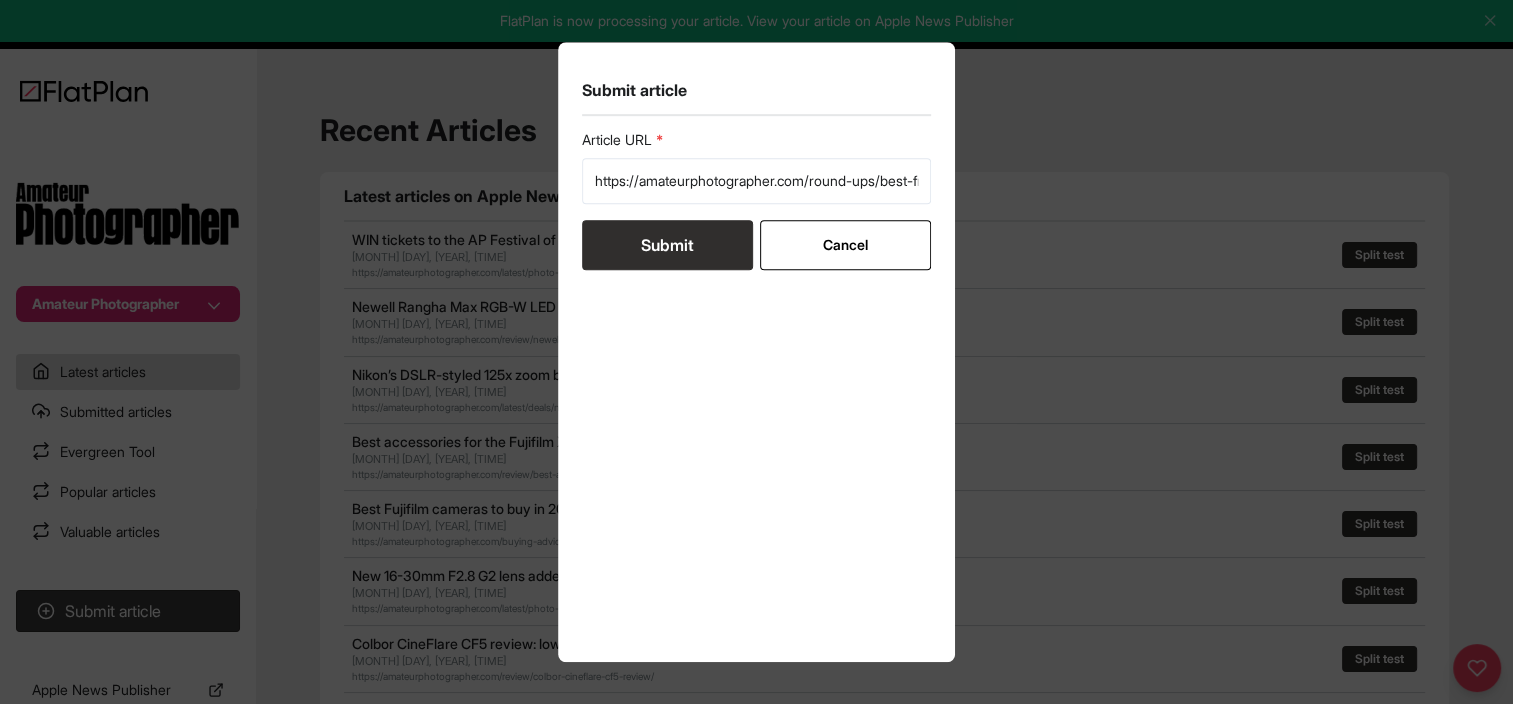 click on "Submit" at bounding box center (667, 245) 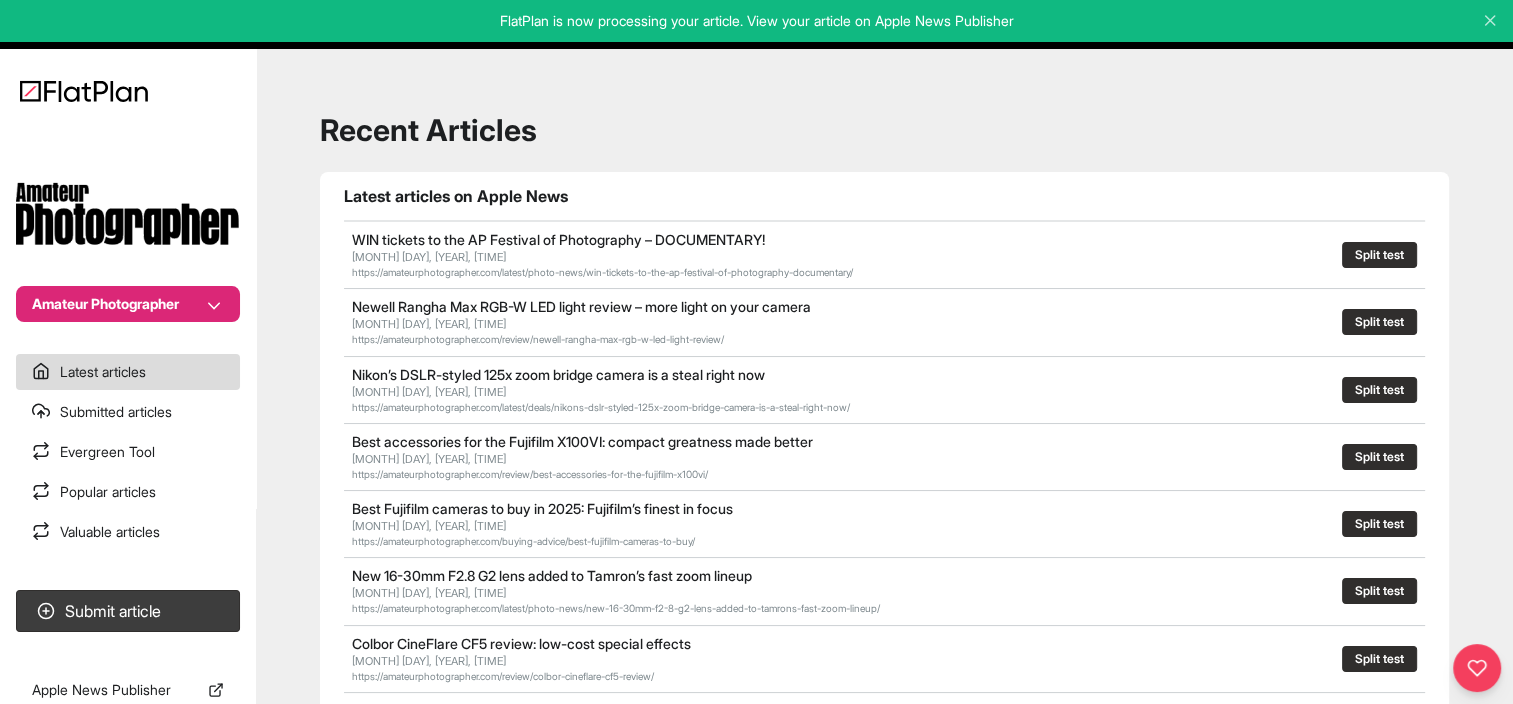 click on "Submit article" at bounding box center (128, 611) 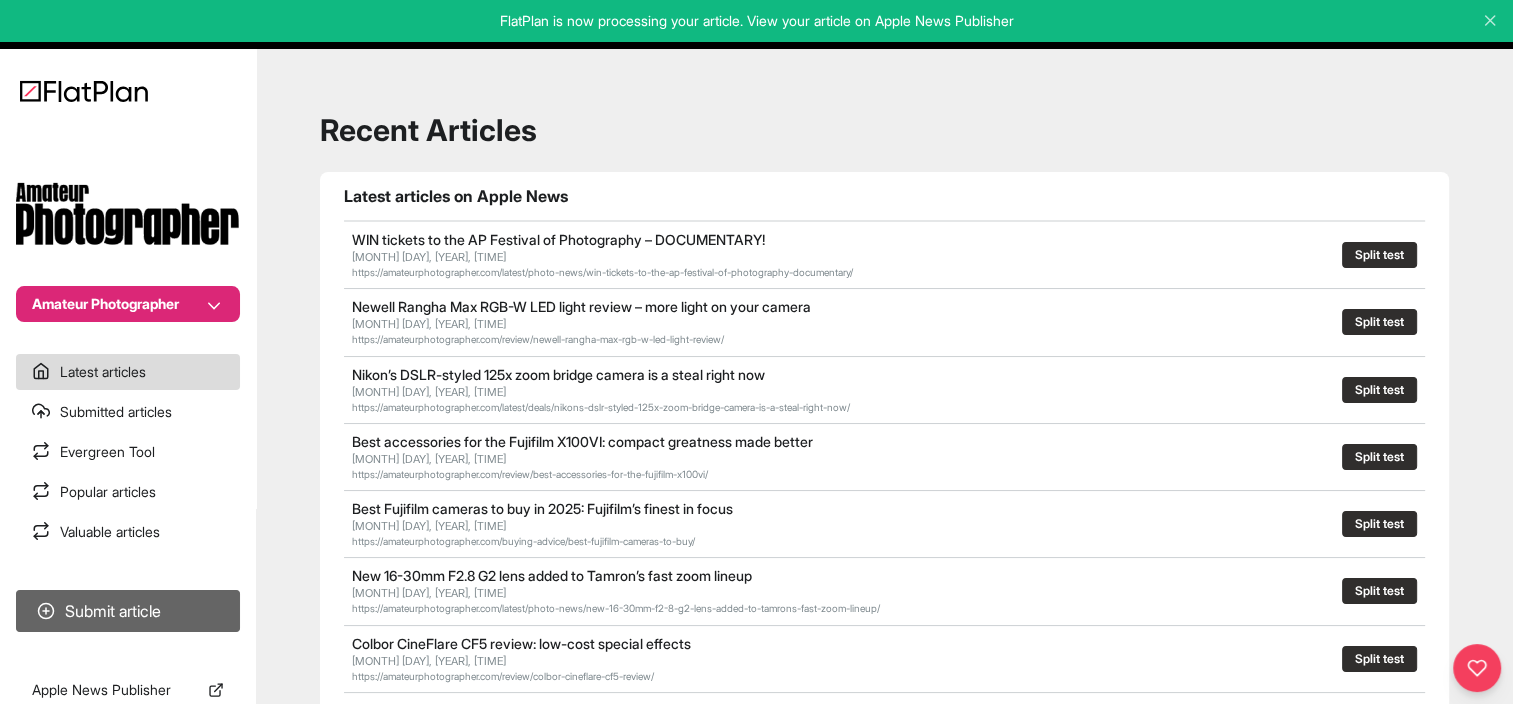 click on "Submit article" at bounding box center (128, 611) 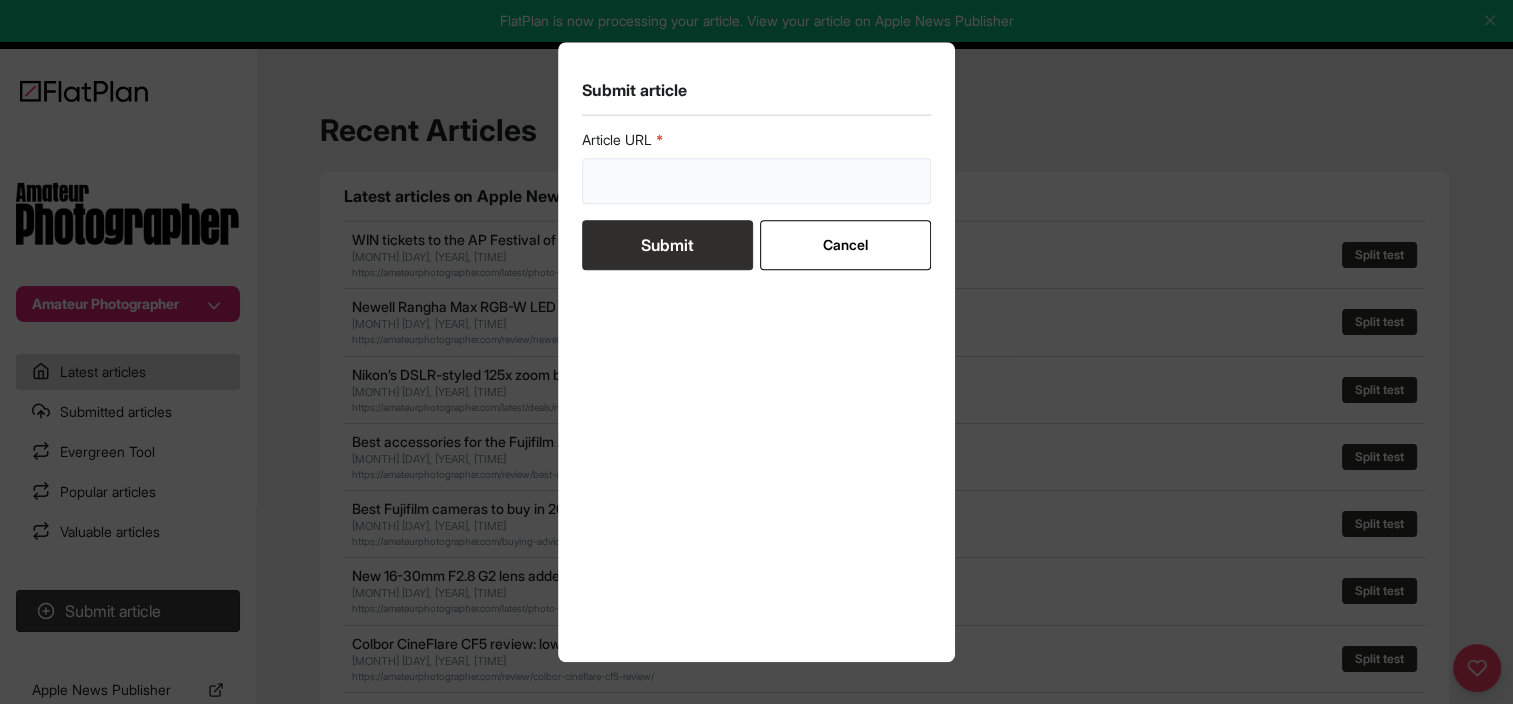 click at bounding box center [757, 181] 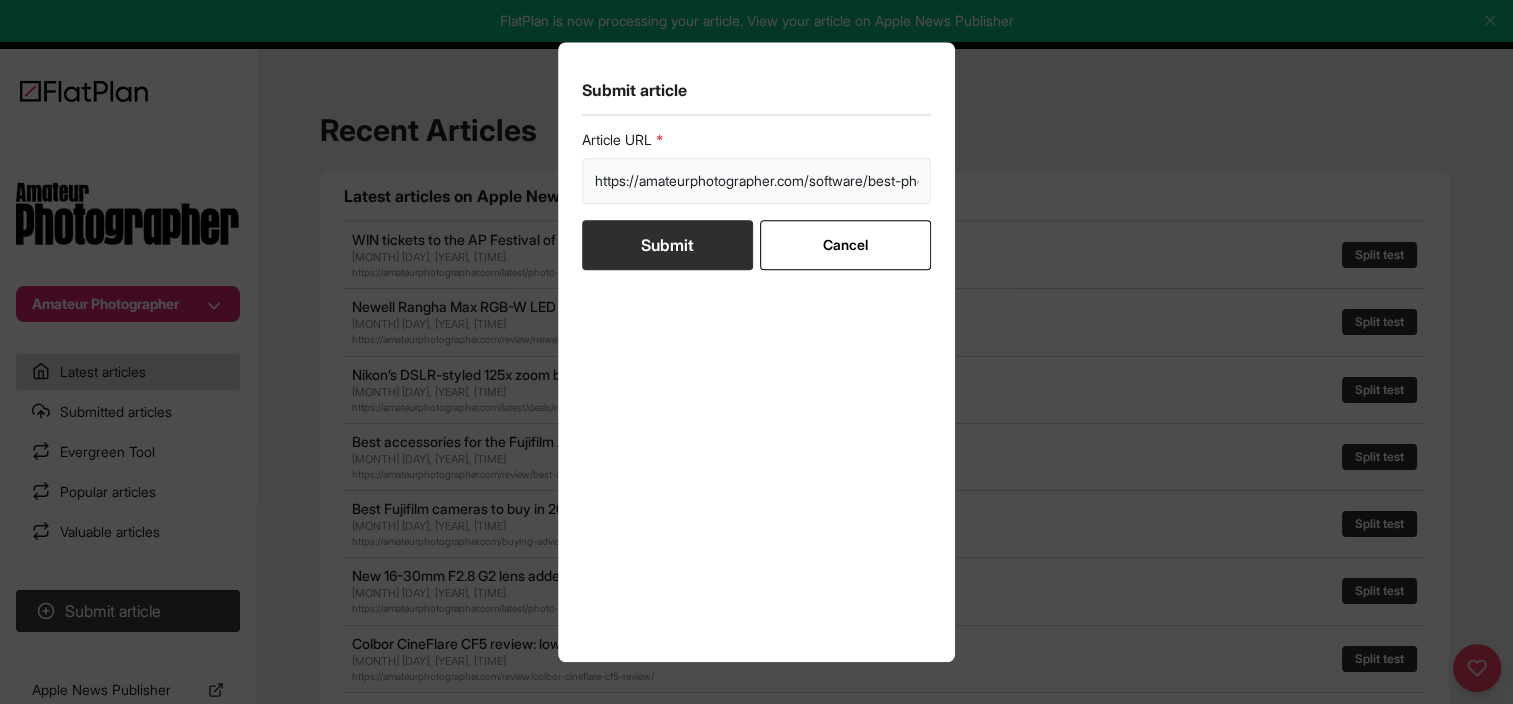 scroll, scrollTop: 0, scrollLeft: 161, axis: horizontal 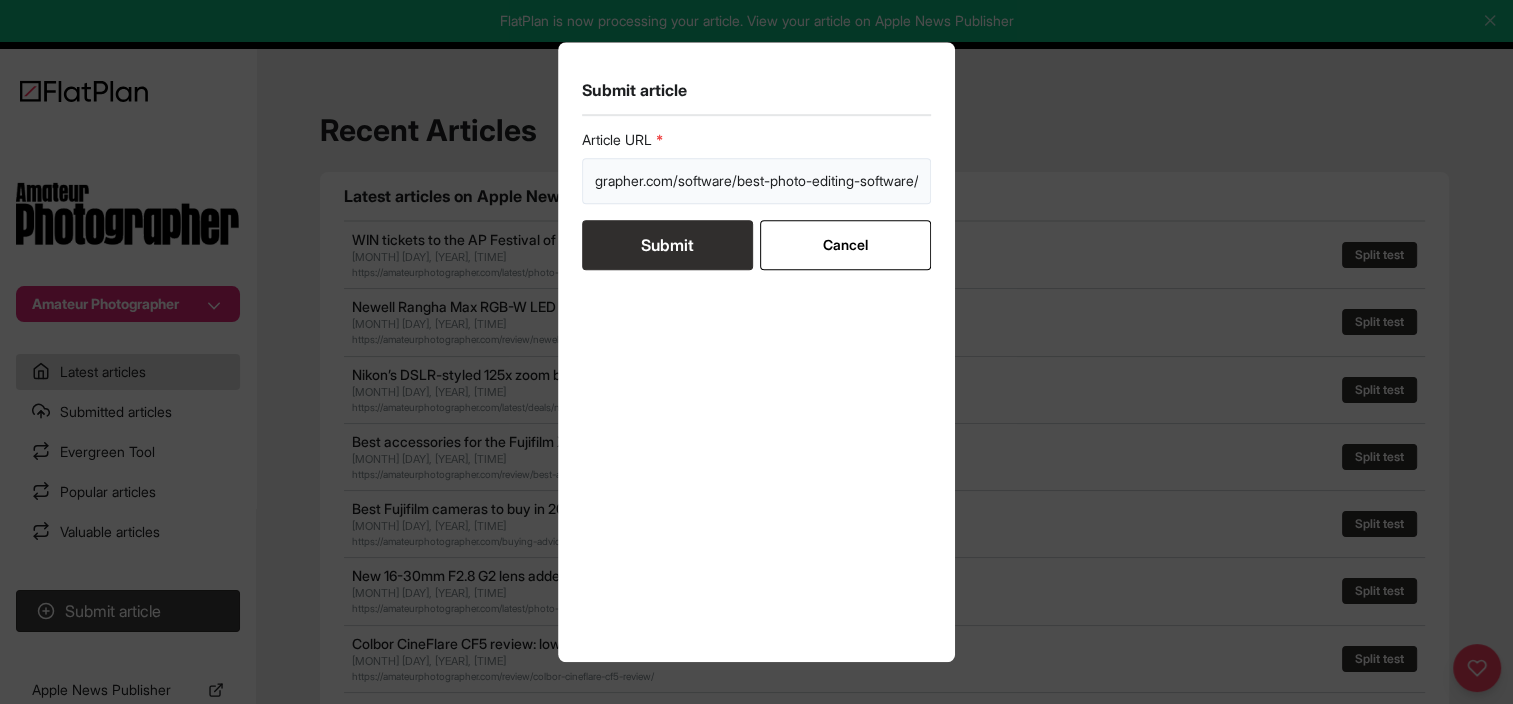 type on "https://amateurphotographer.com/software/best-photo-editing-software/" 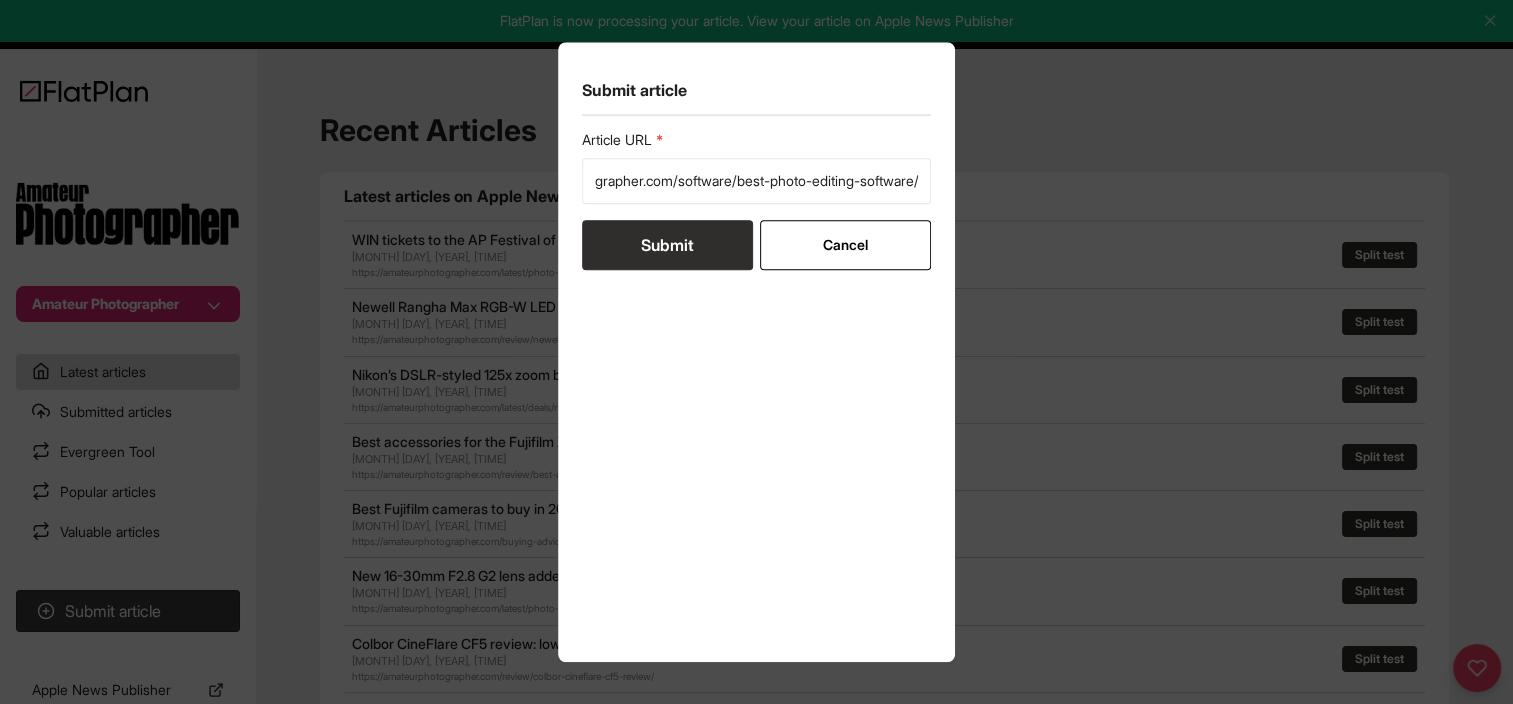 click on "Submit" at bounding box center (667, 245) 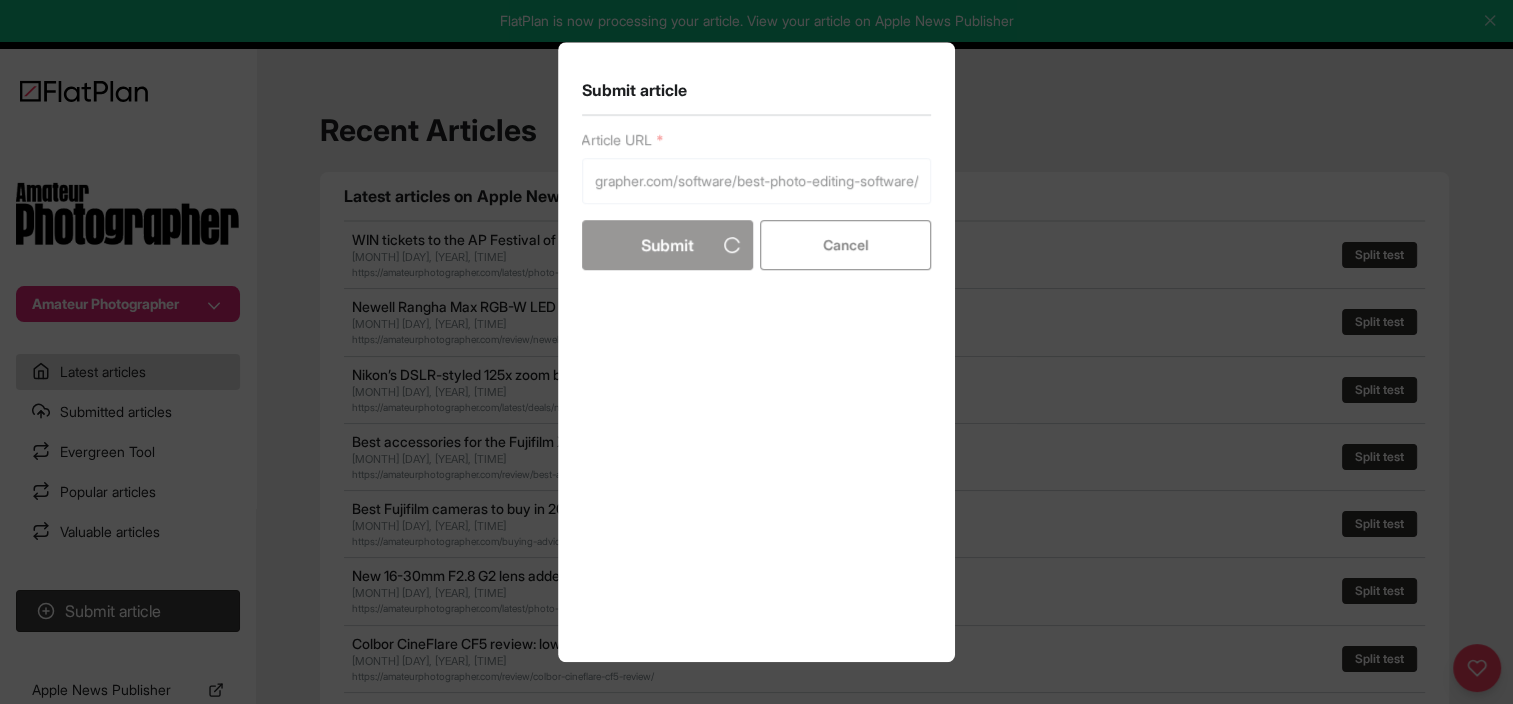 scroll, scrollTop: 0, scrollLeft: 0, axis: both 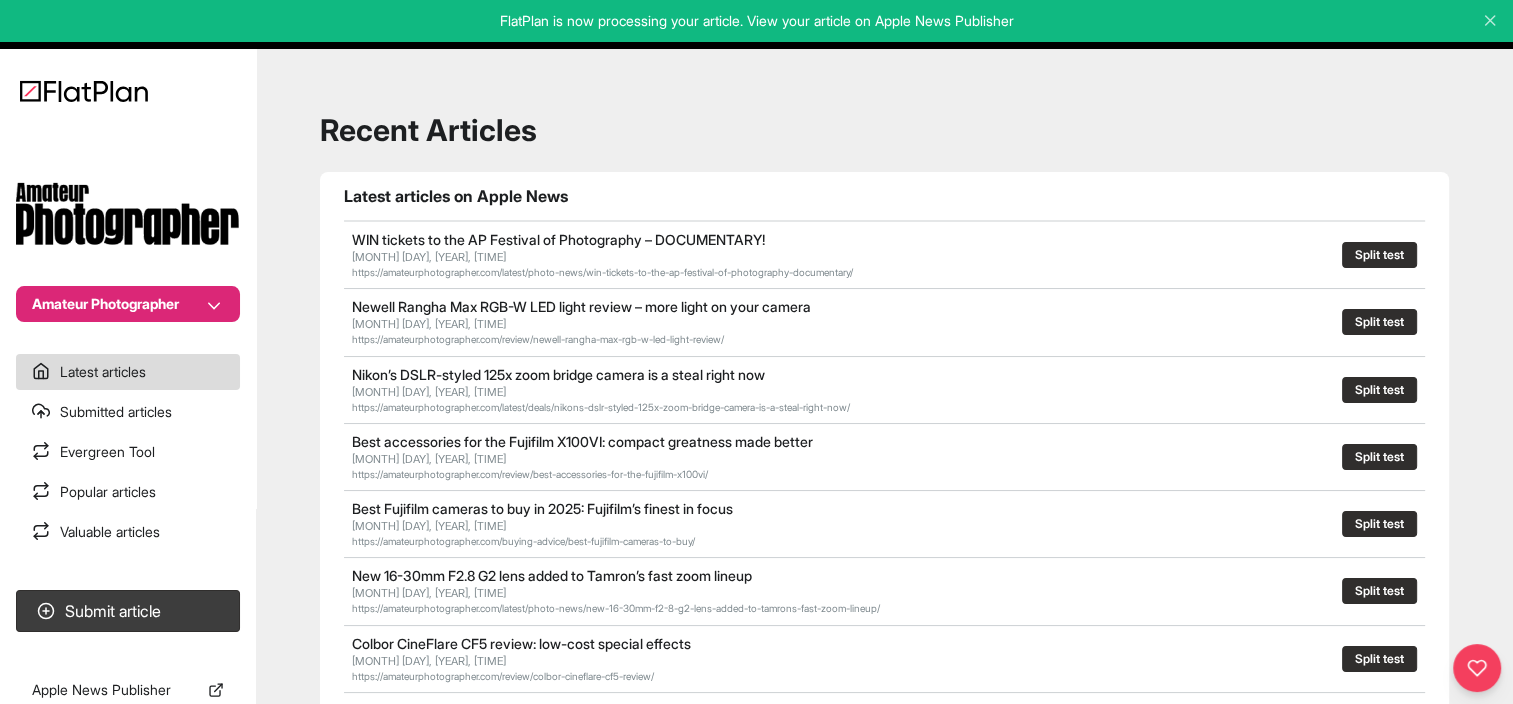 click on "Submitted articles" at bounding box center [128, 412] 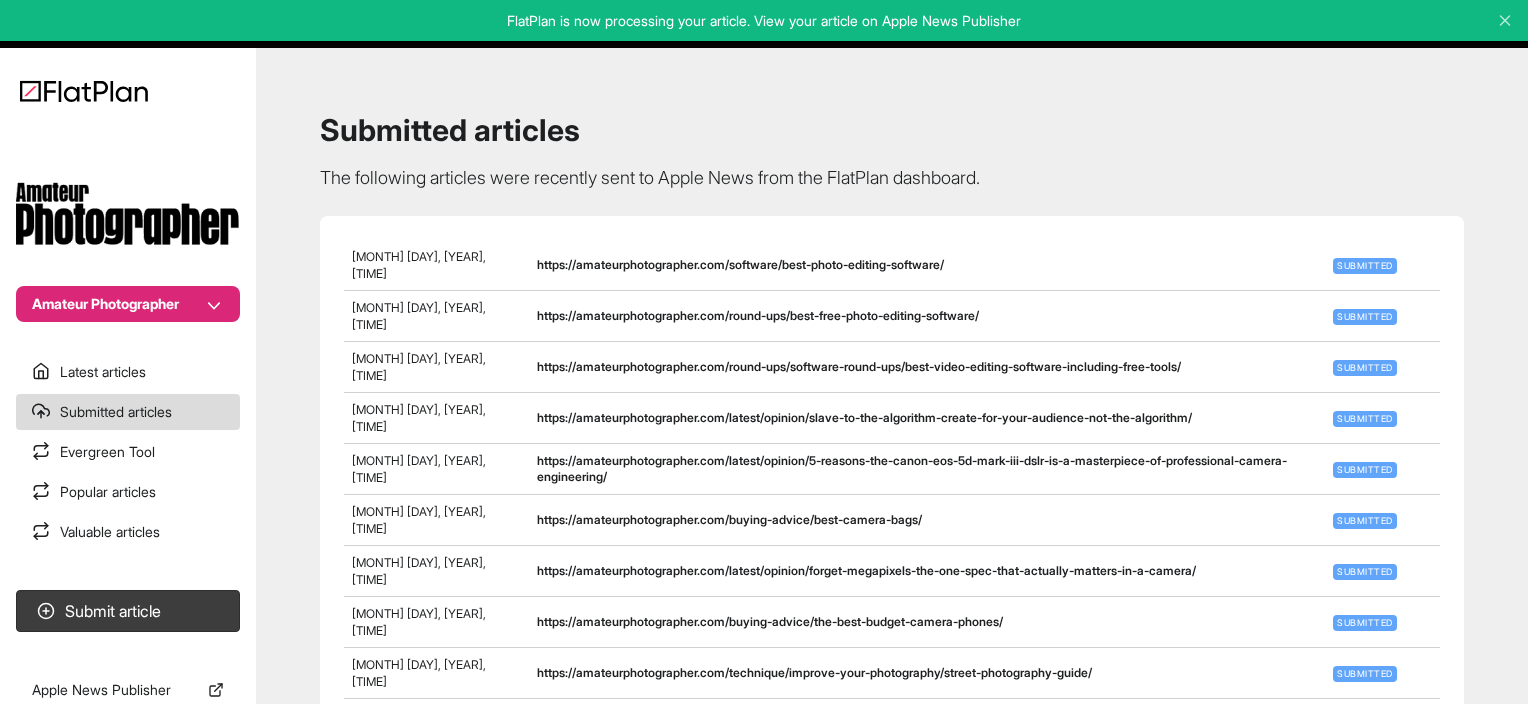 click on "Latest articles" at bounding box center (128, 372) 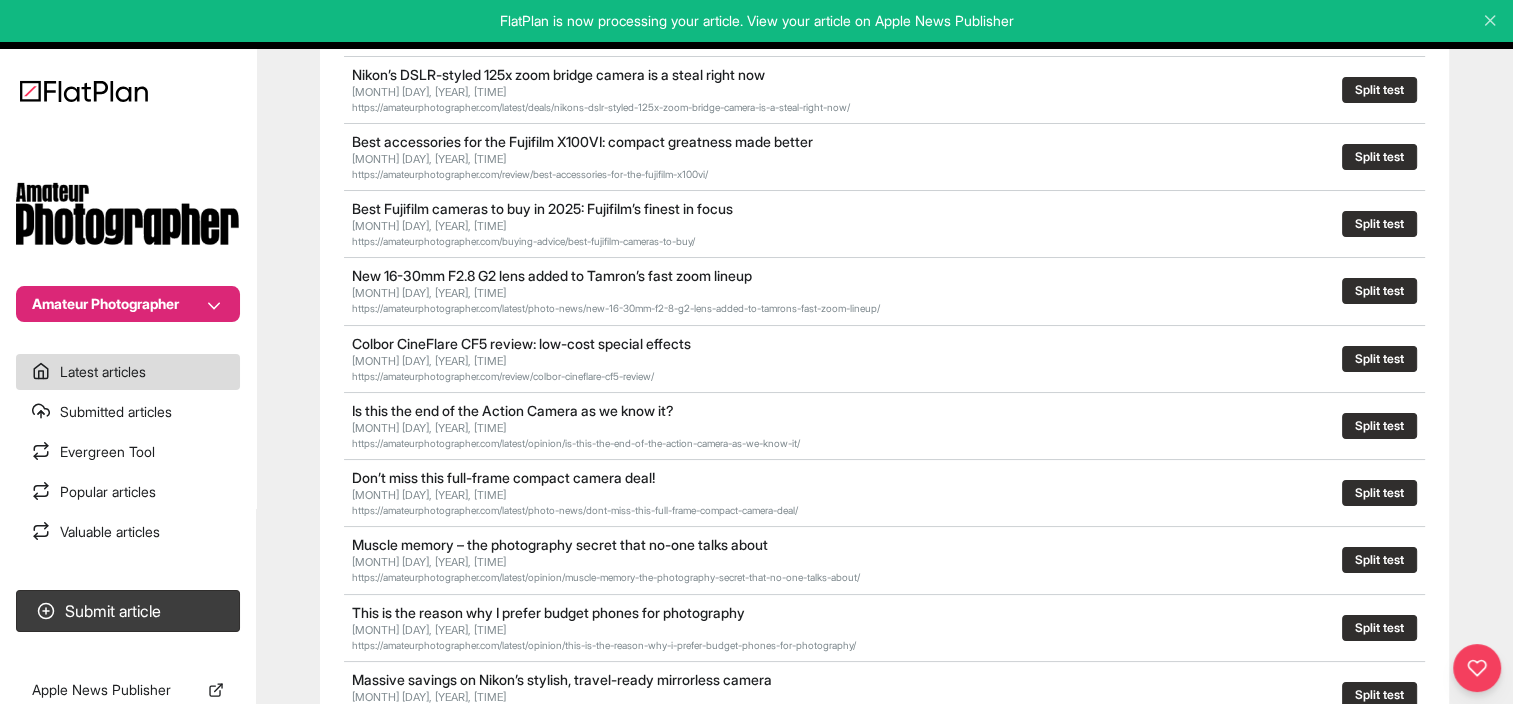 scroll, scrollTop: 0, scrollLeft: 0, axis: both 